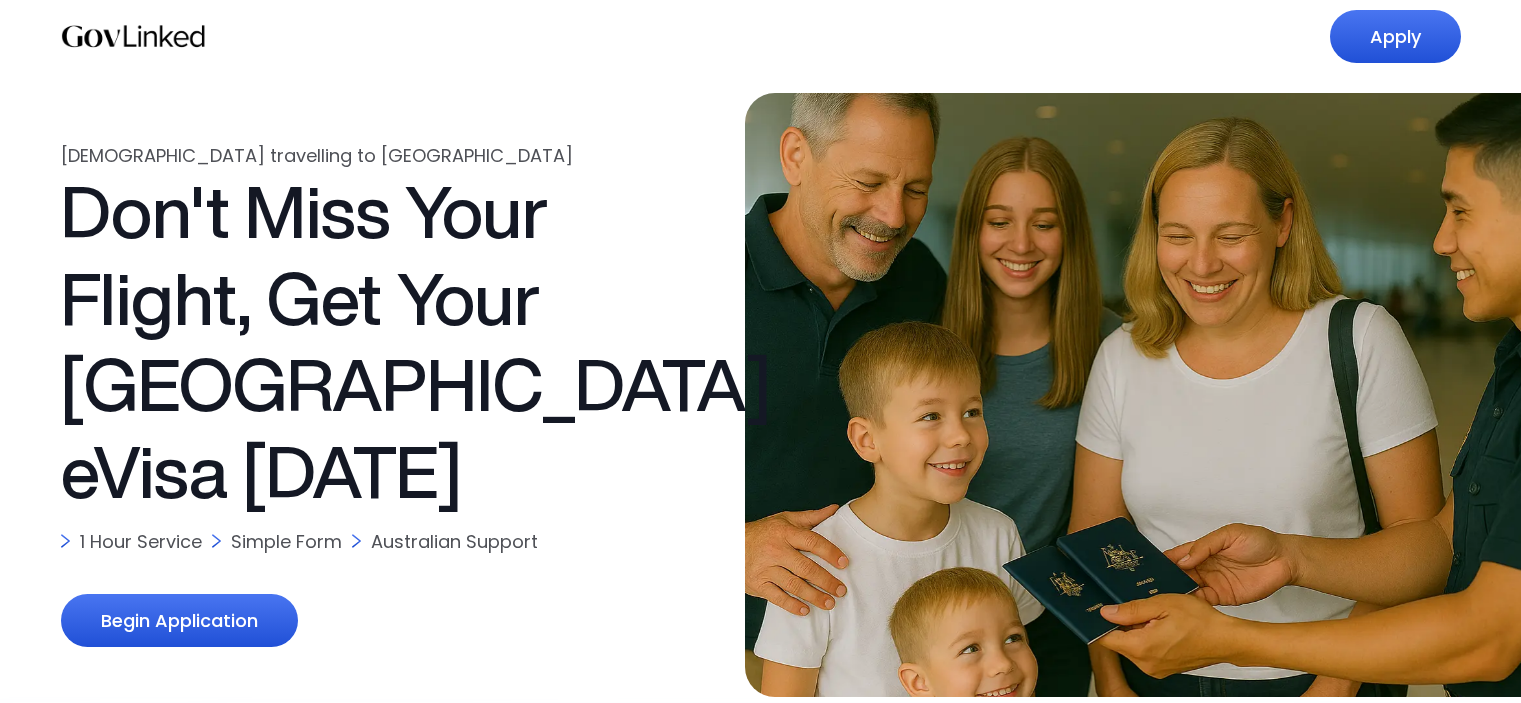 scroll, scrollTop: 0, scrollLeft: 0, axis: both 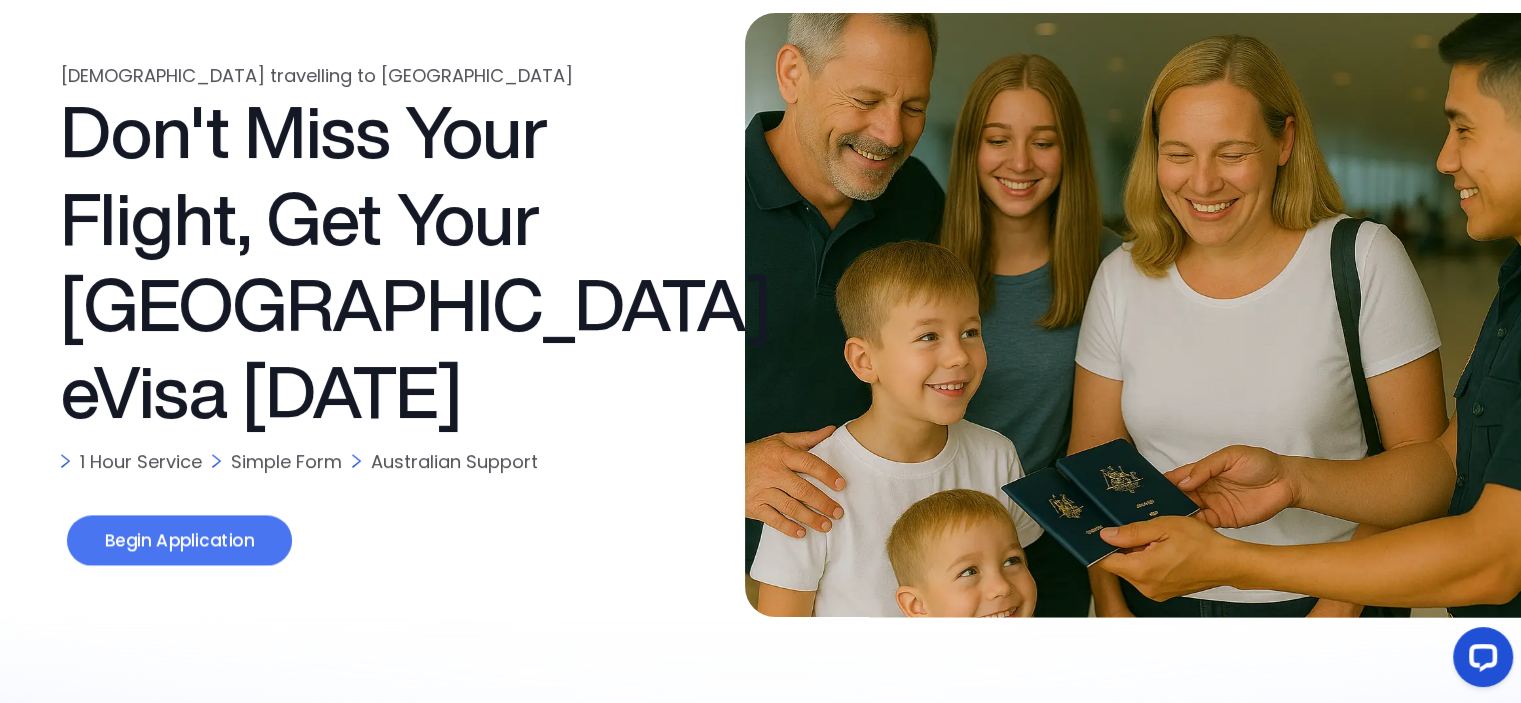 click on "Begin Application" at bounding box center (178, 541) 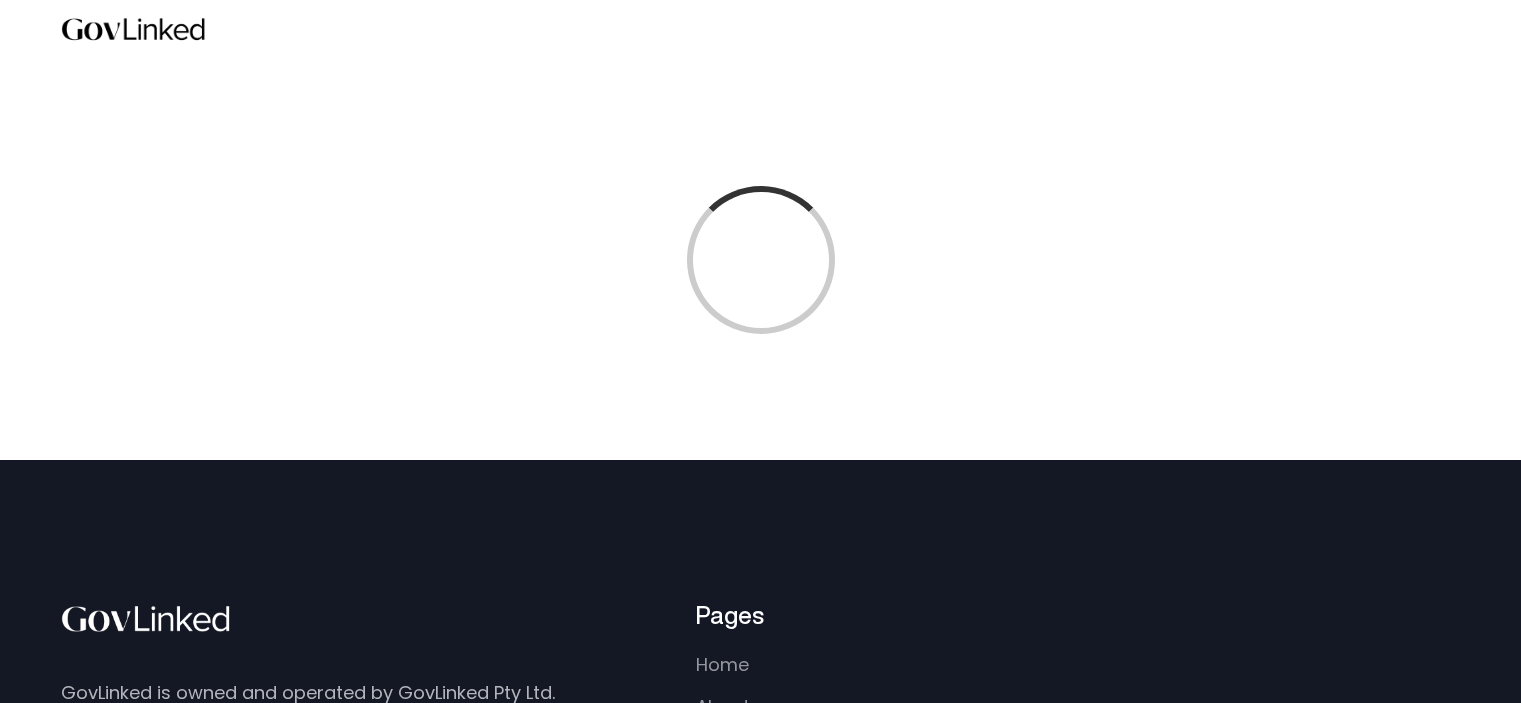 scroll, scrollTop: 0, scrollLeft: 0, axis: both 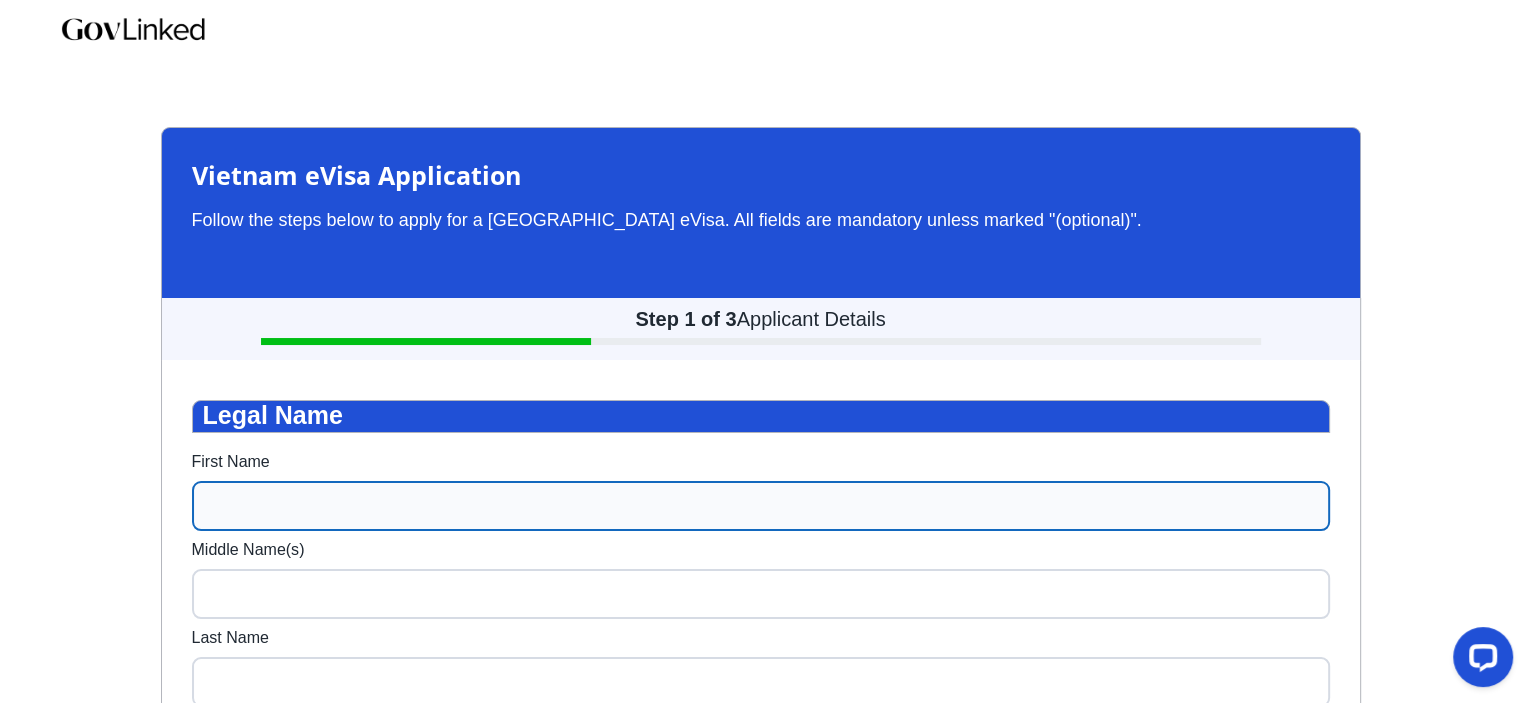 click on "First Name" at bounding box center [761, 506] 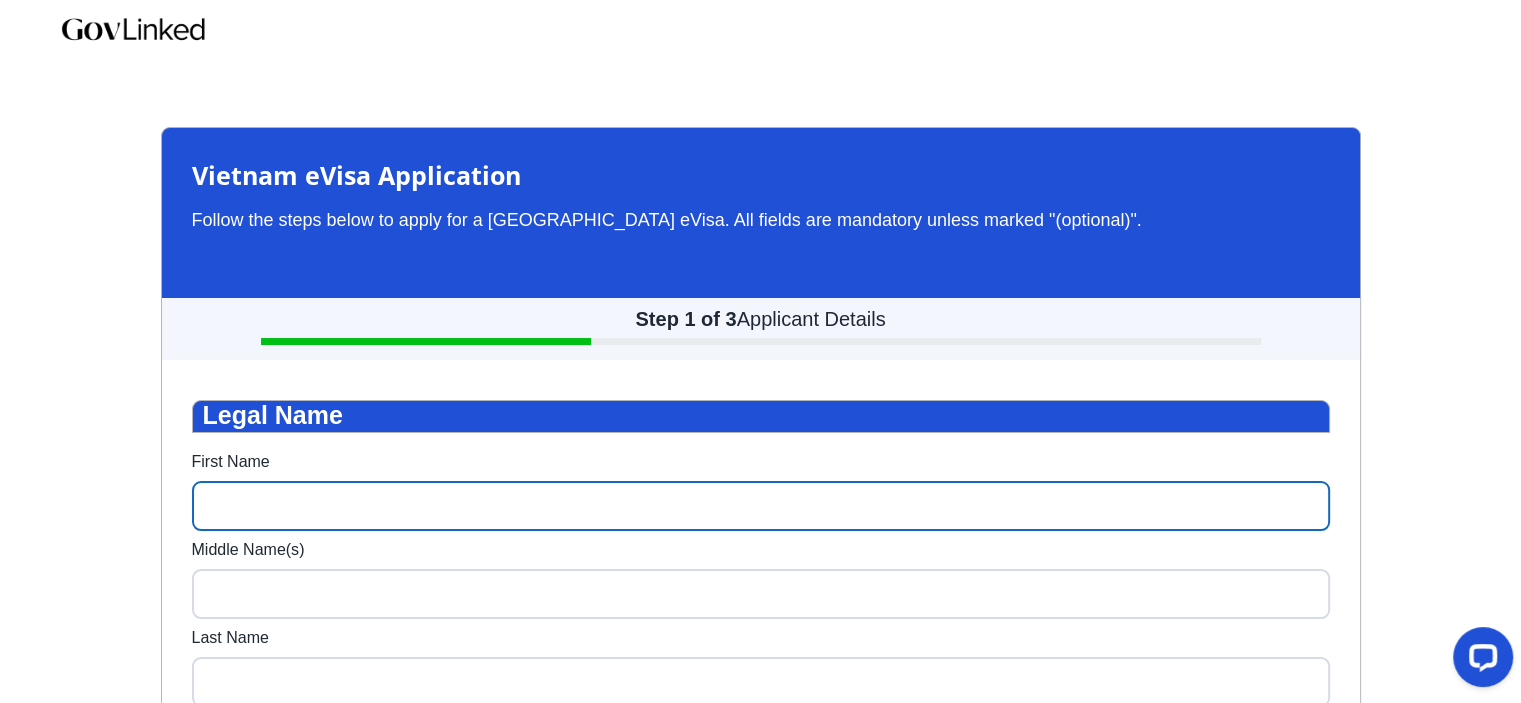 type on "LIANA" 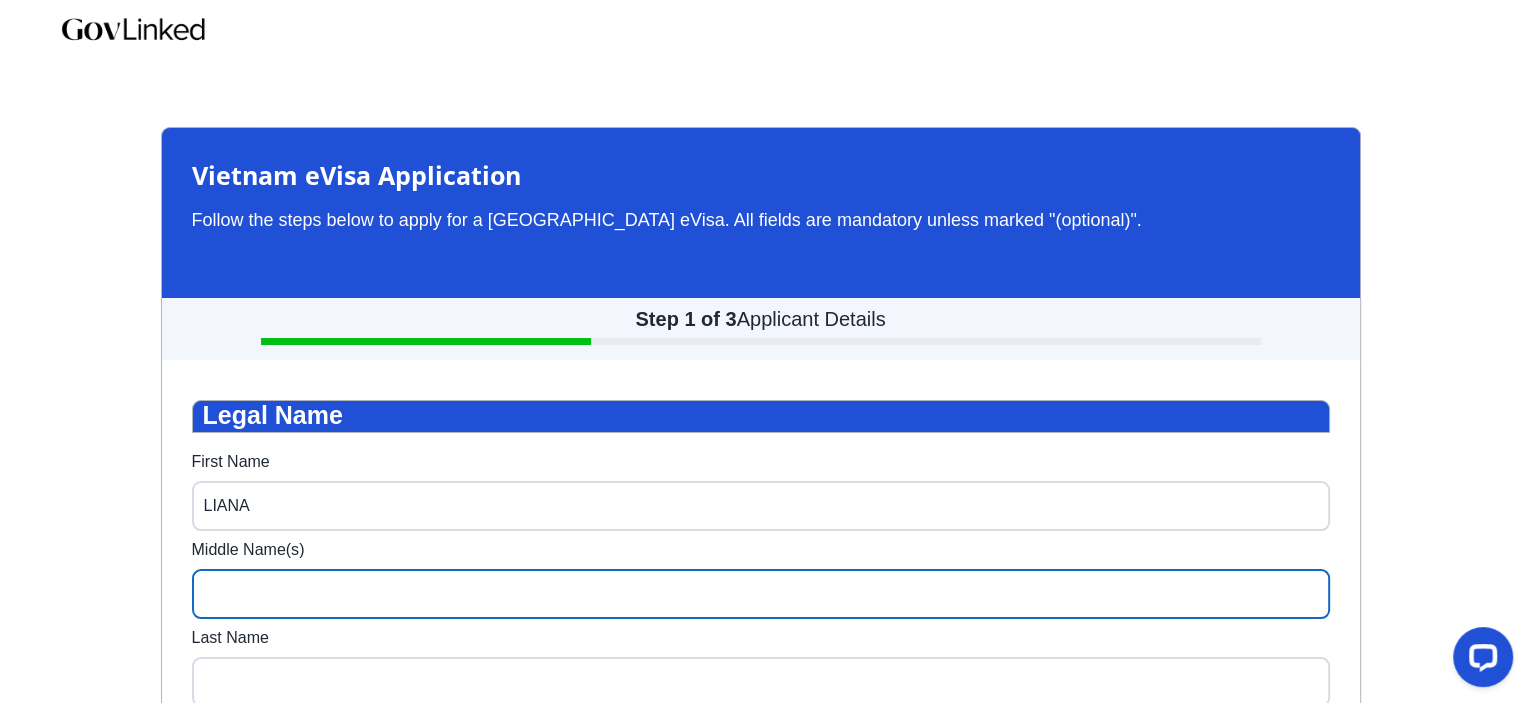 type on "[PERSON_NAME]" 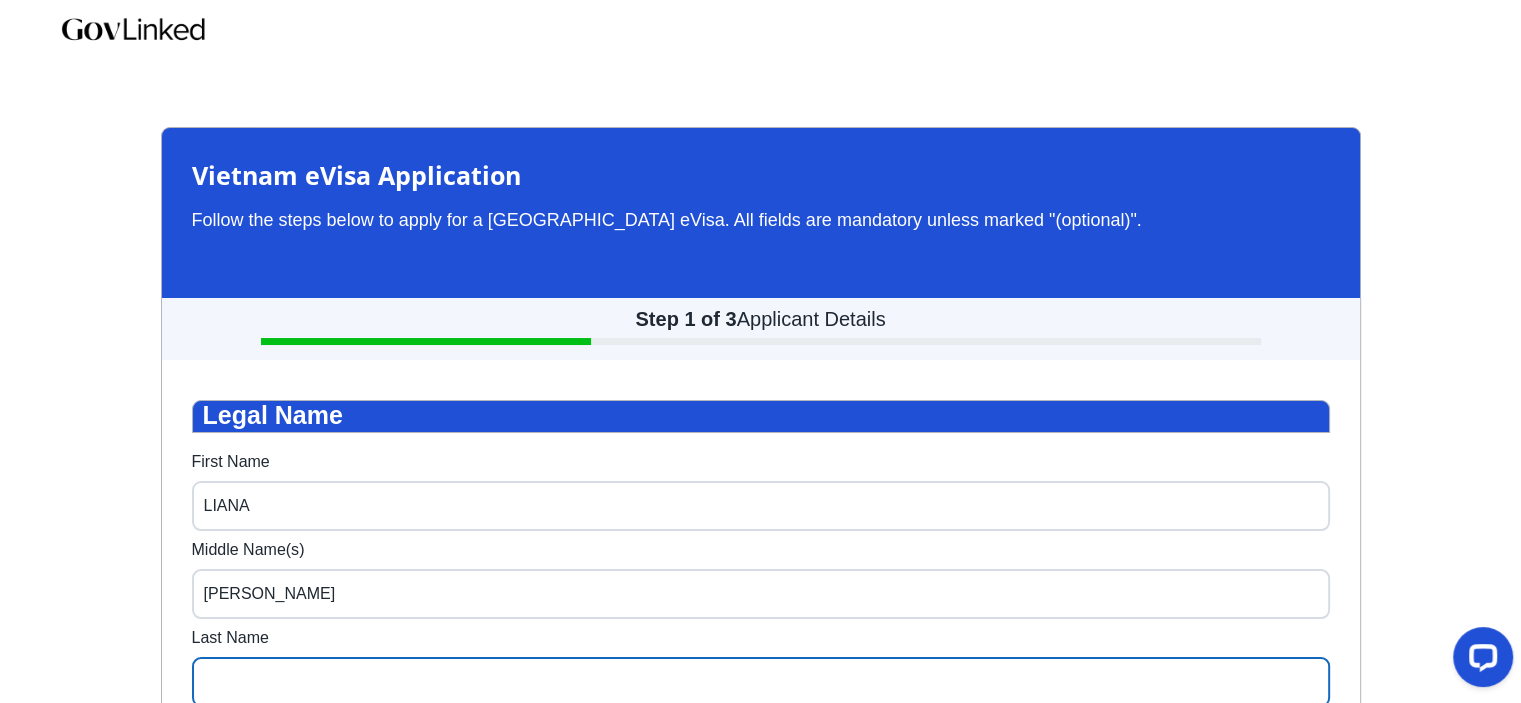 type on "[PERSON_NAME]" 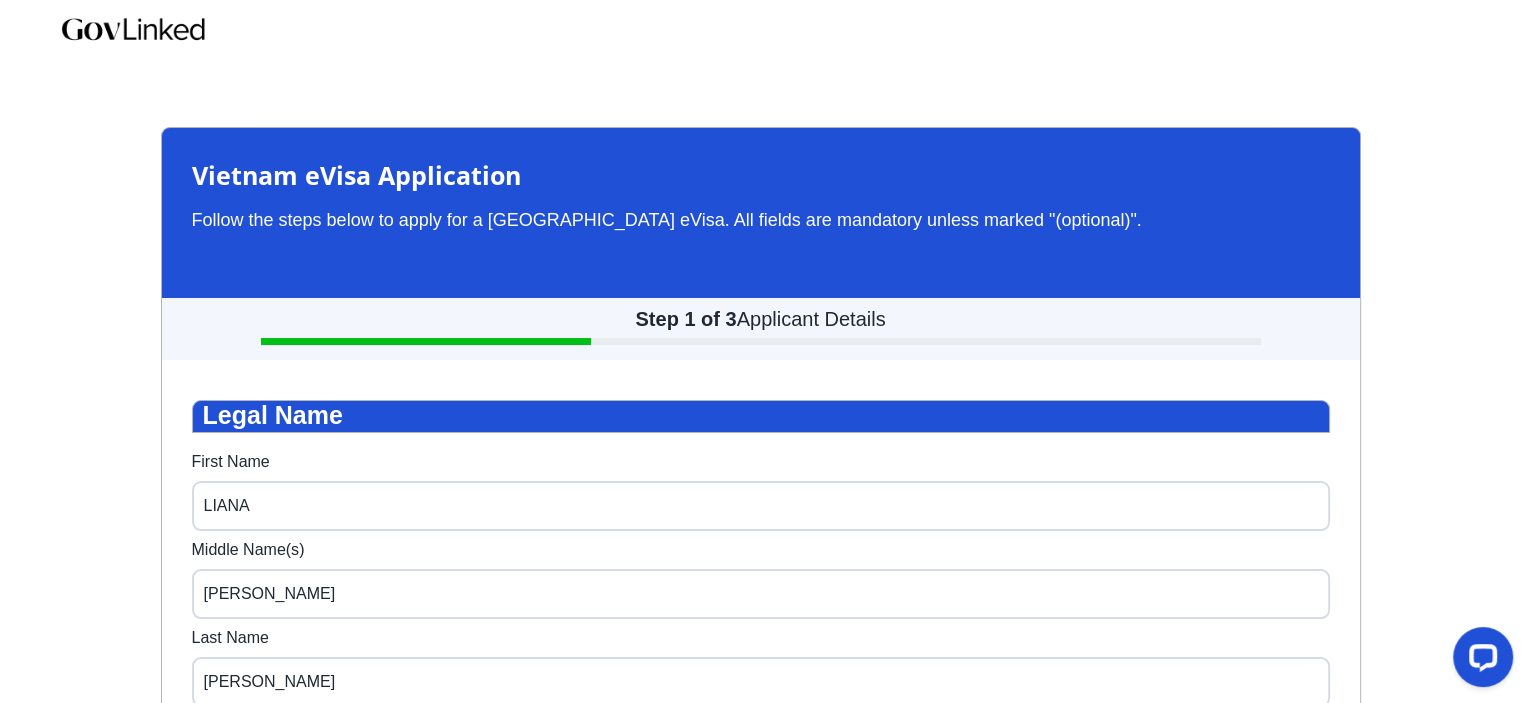 type on "[STREET_ADDRESS][PERSON_NAME]" 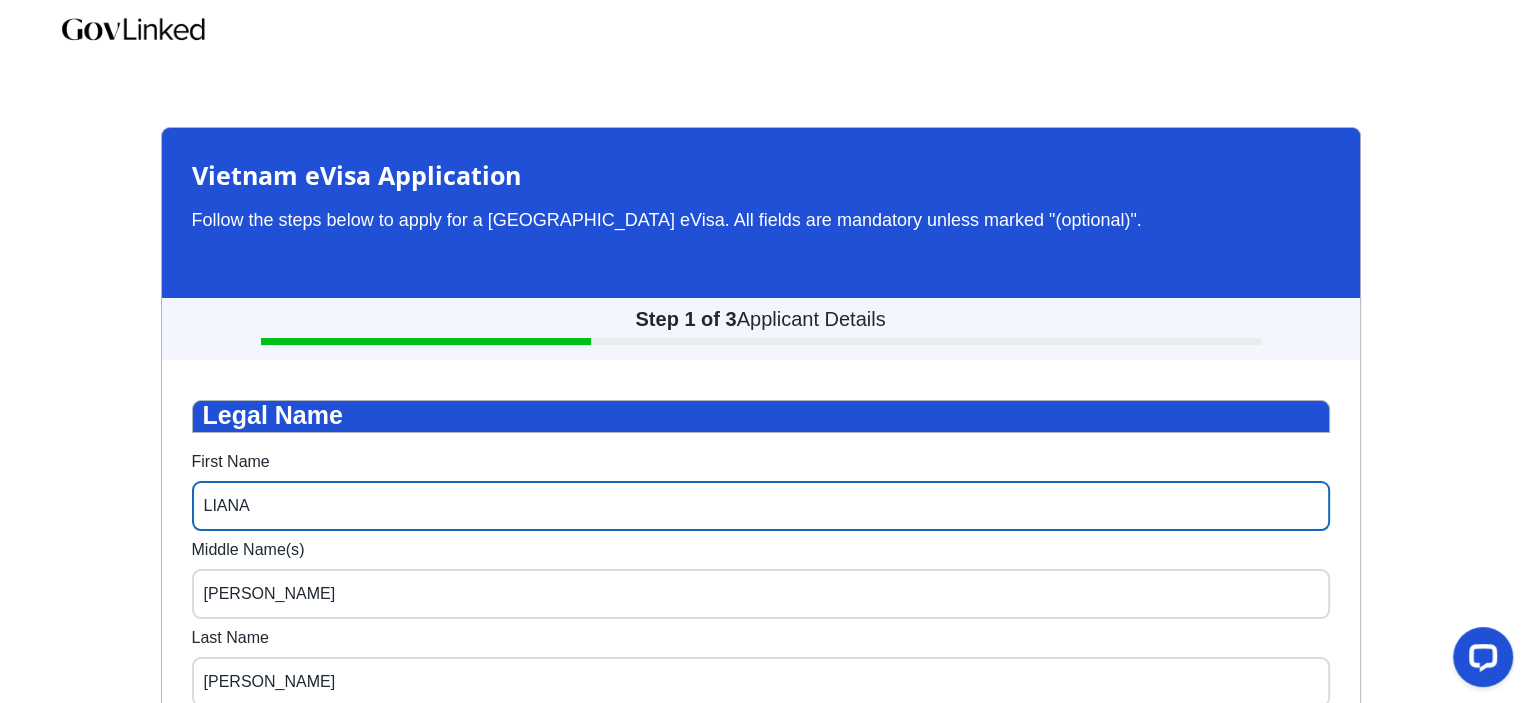scroll, scrollTop: 533, scrollLeft: 0, axis: vertical 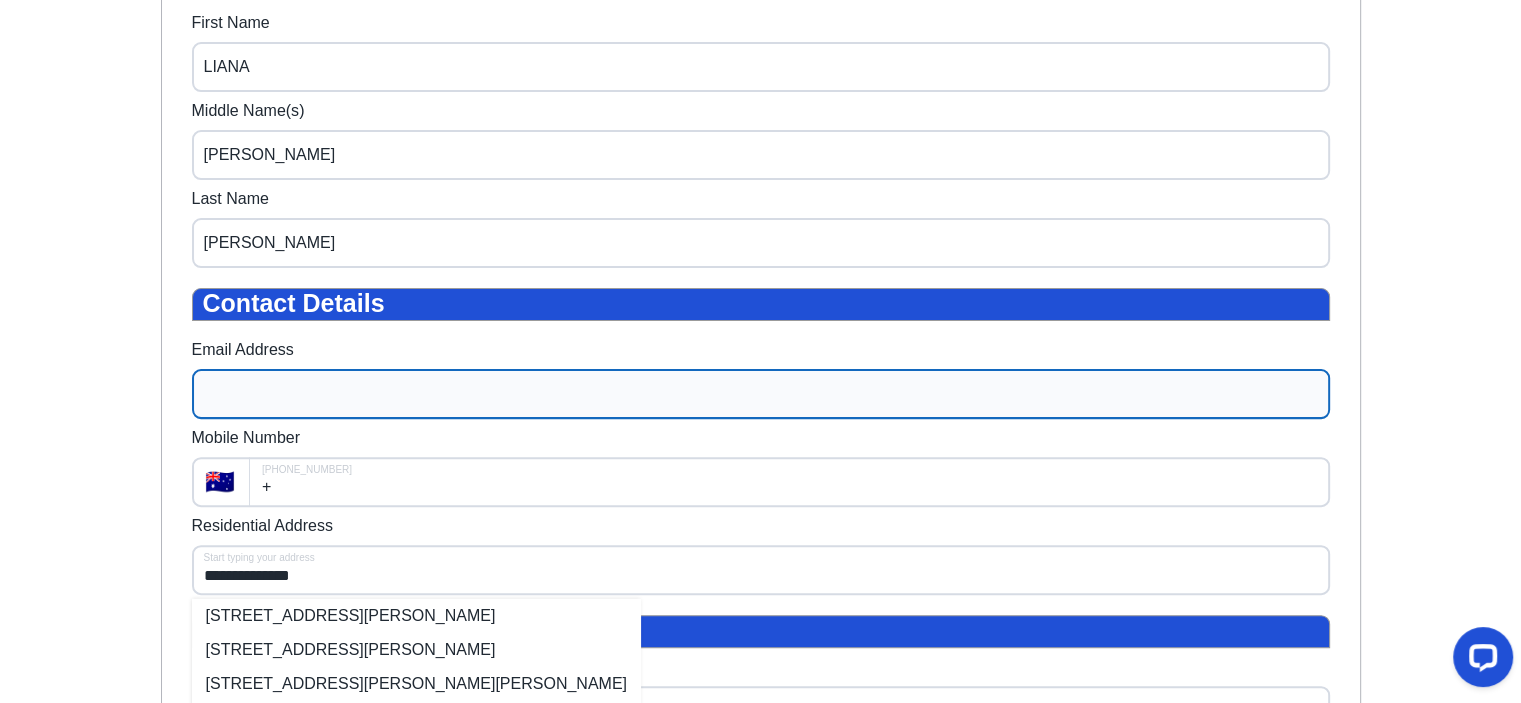 click on "Email Address" at bounding box center [761, 394] 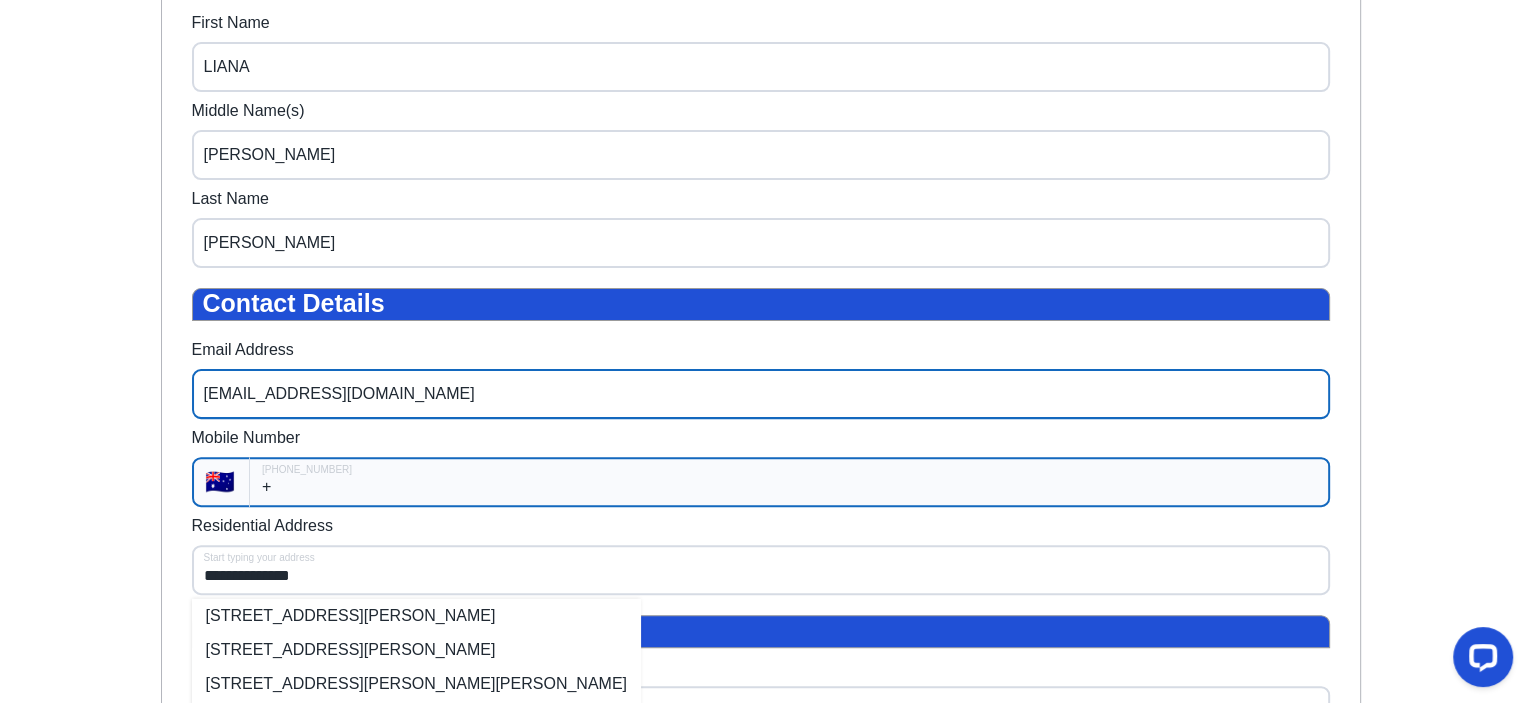 type on "[EMAIL_ADDRESS][DOMAIN_NAME]" 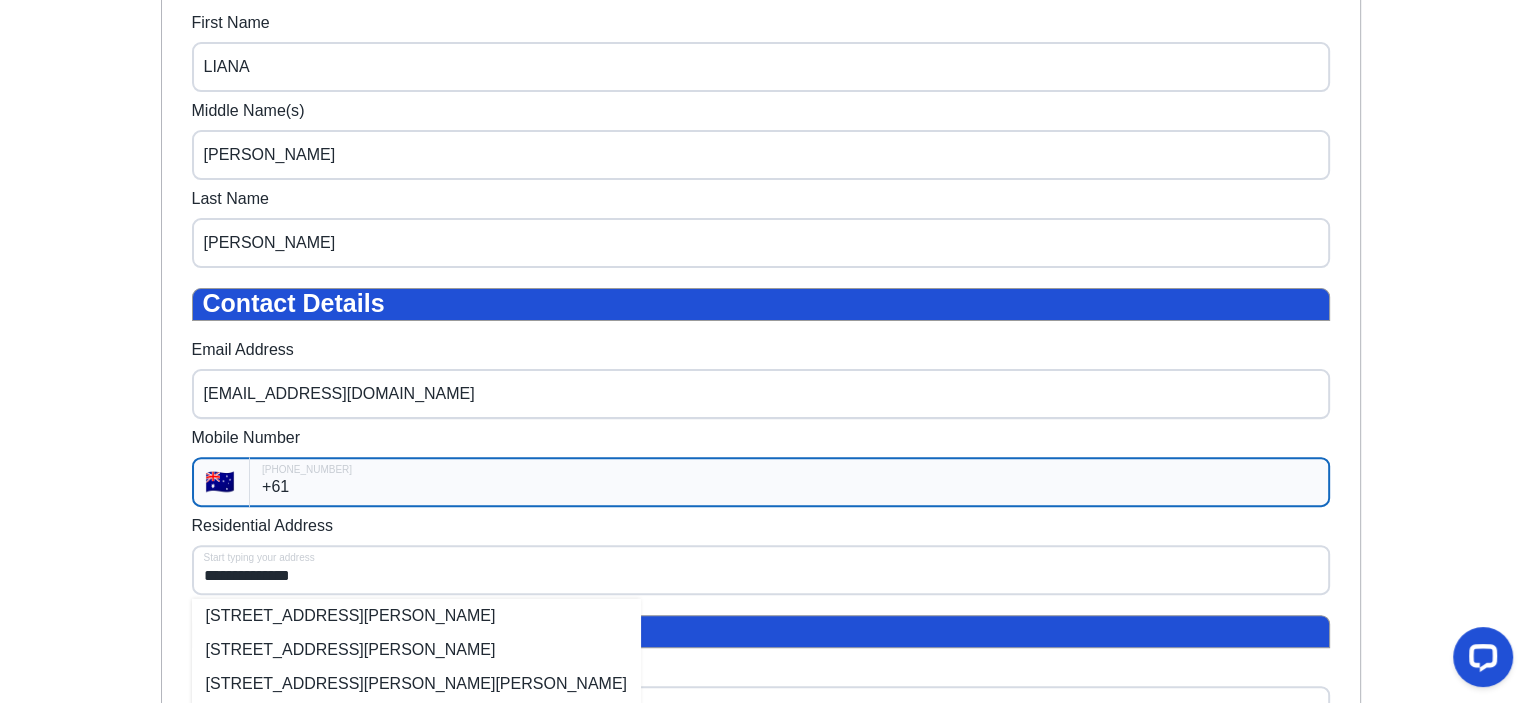 click on "+61" at bounding box center (789, 482) 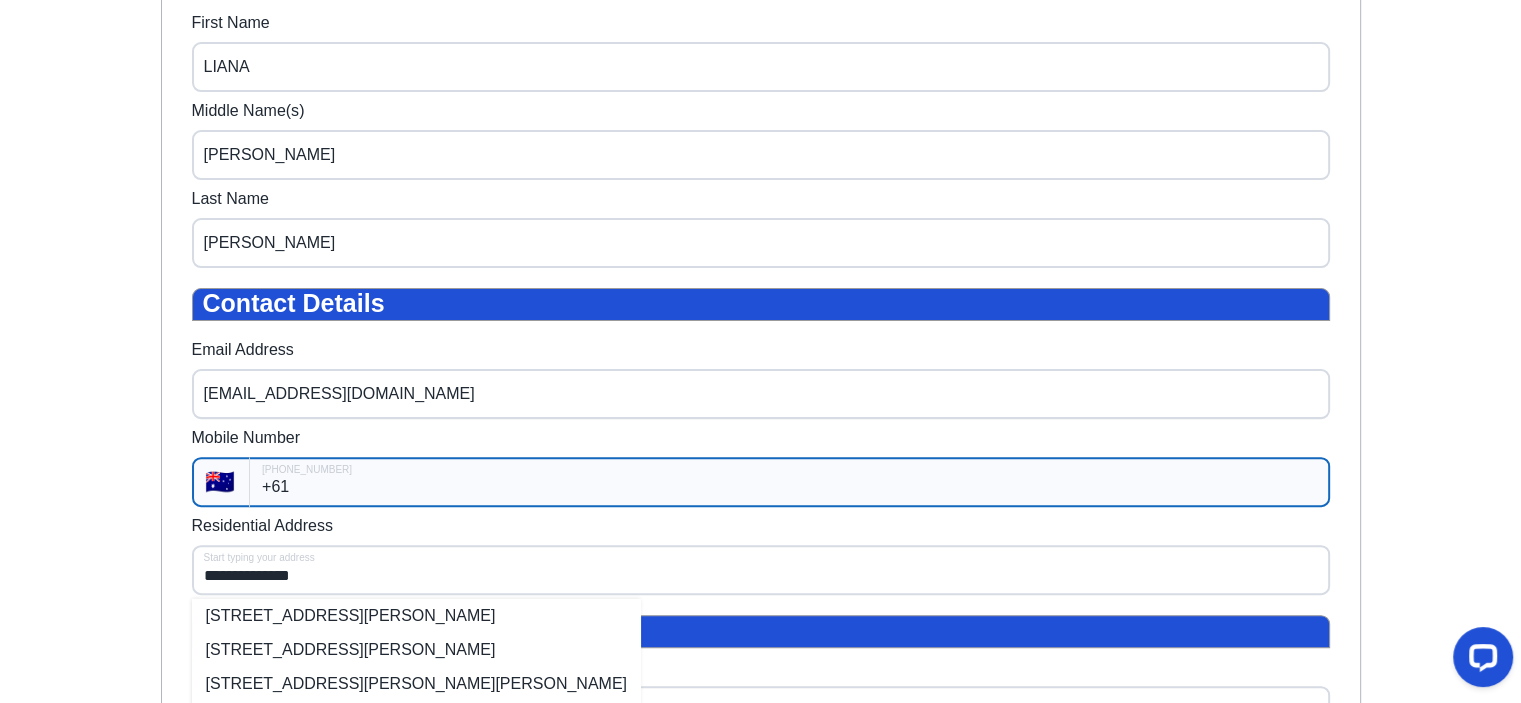 type on "[PHONE_NUMBER]" 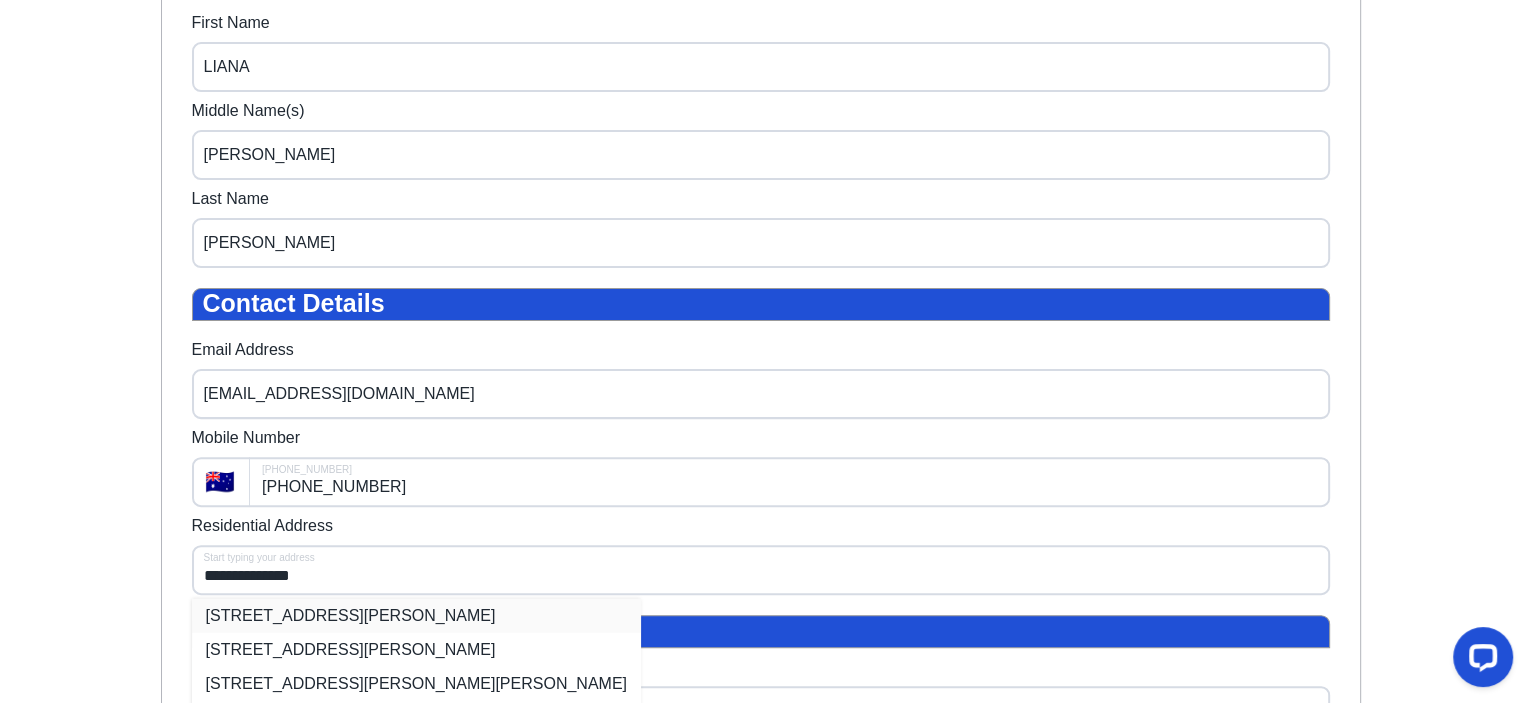 click on "[STREET_ADDRESS][PERSON_NAME]" at bounding box center (416, 615) 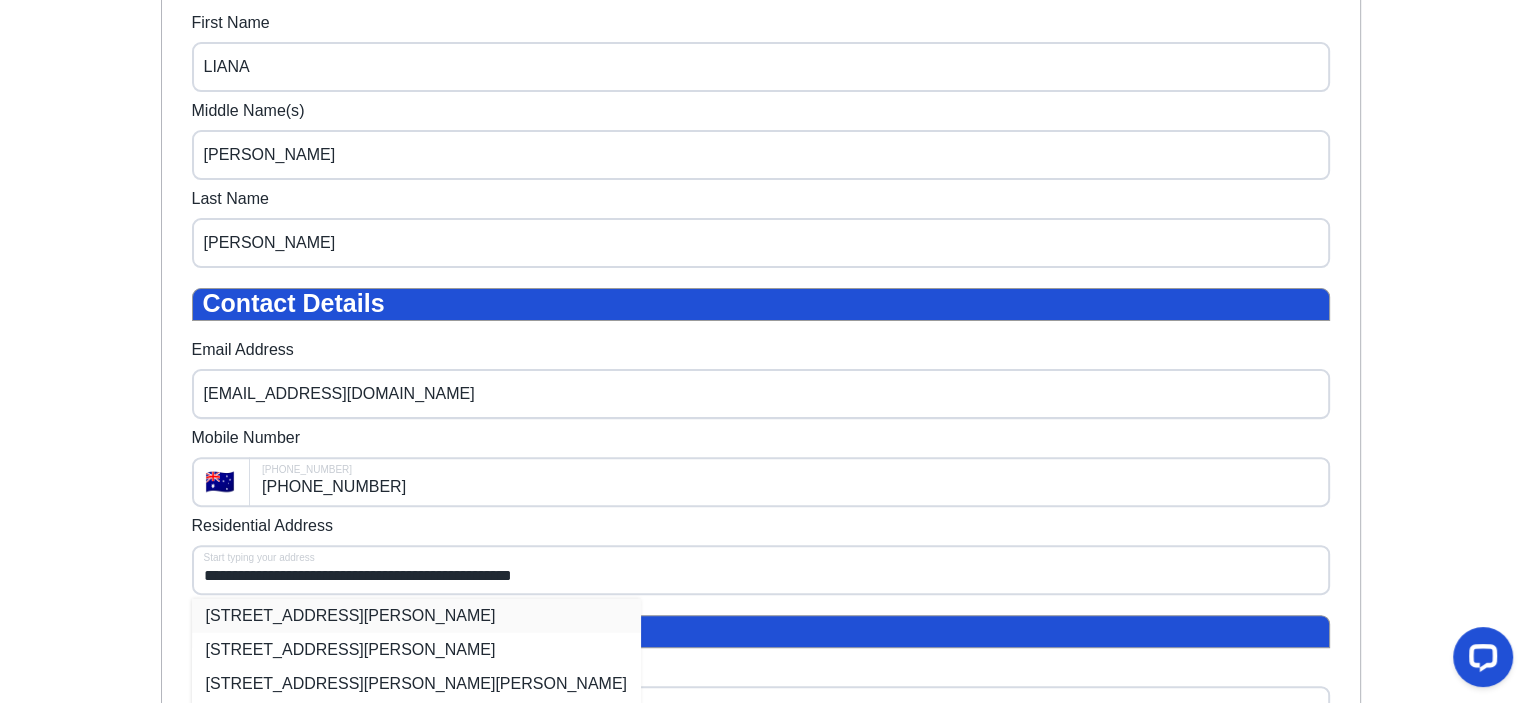 click on "[STREET_ADDRESS][PERSON_NAME]" at bounding box center (416, 615) 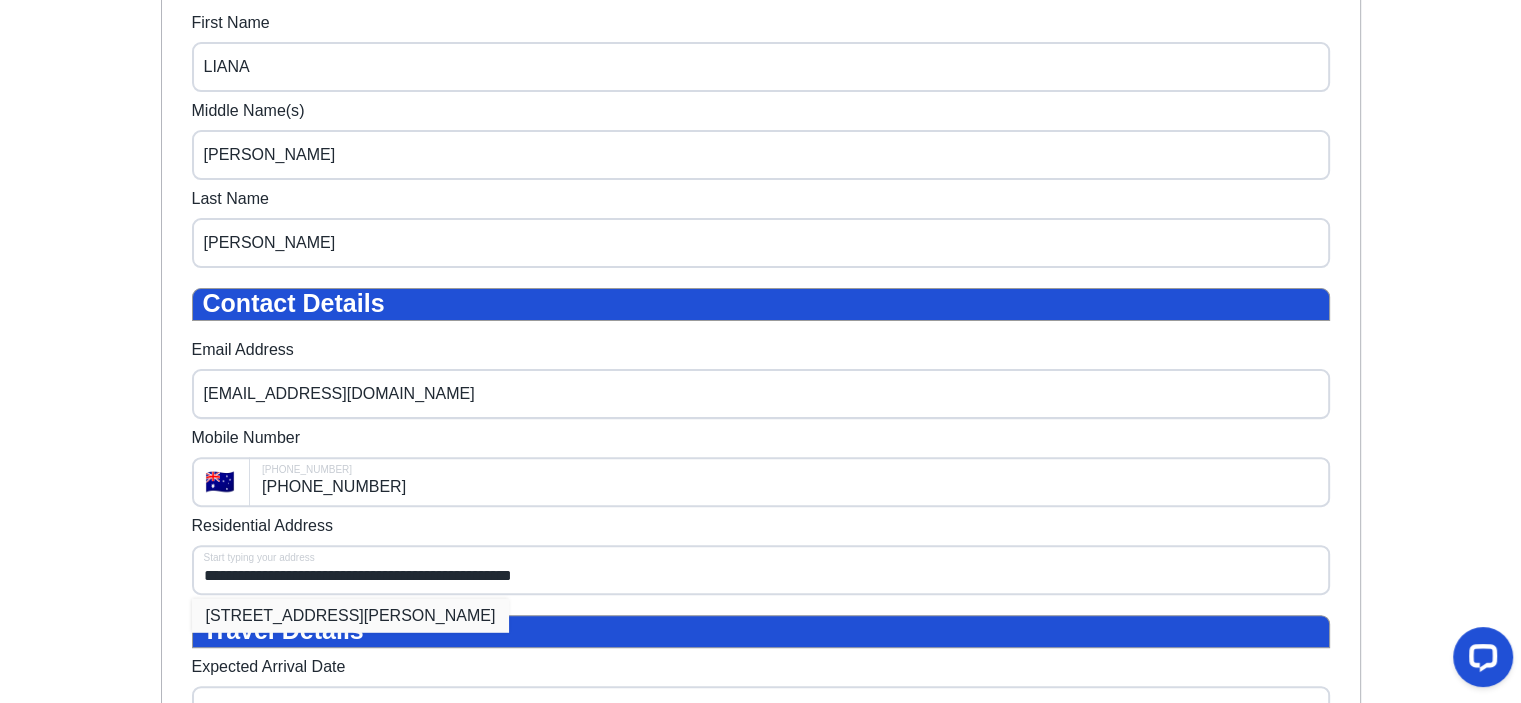 click on "[STREET_ADDRESS][PERSON_NAME]" at bounding box center [351, 615] 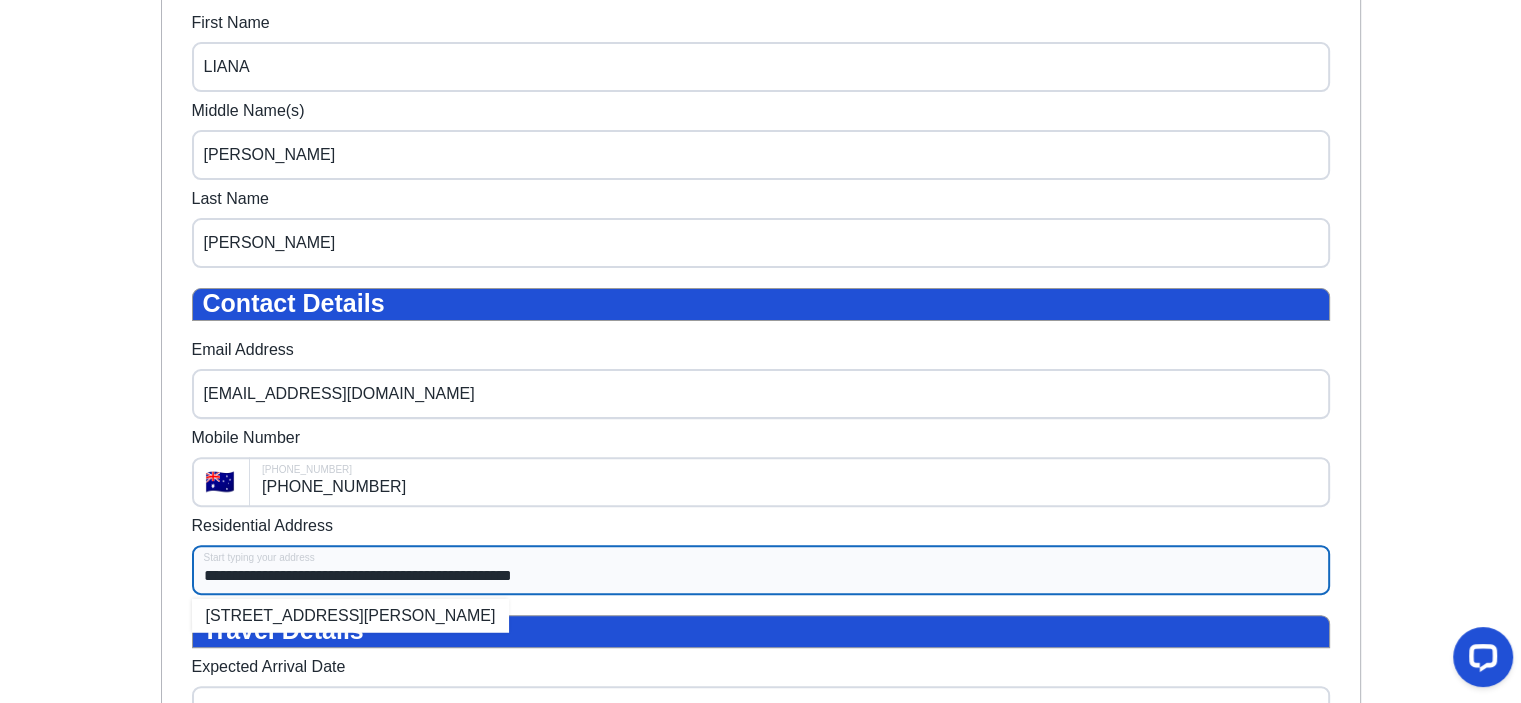 scroll, scrollTop: 1066, scrollLeft: 0, axis: vertical 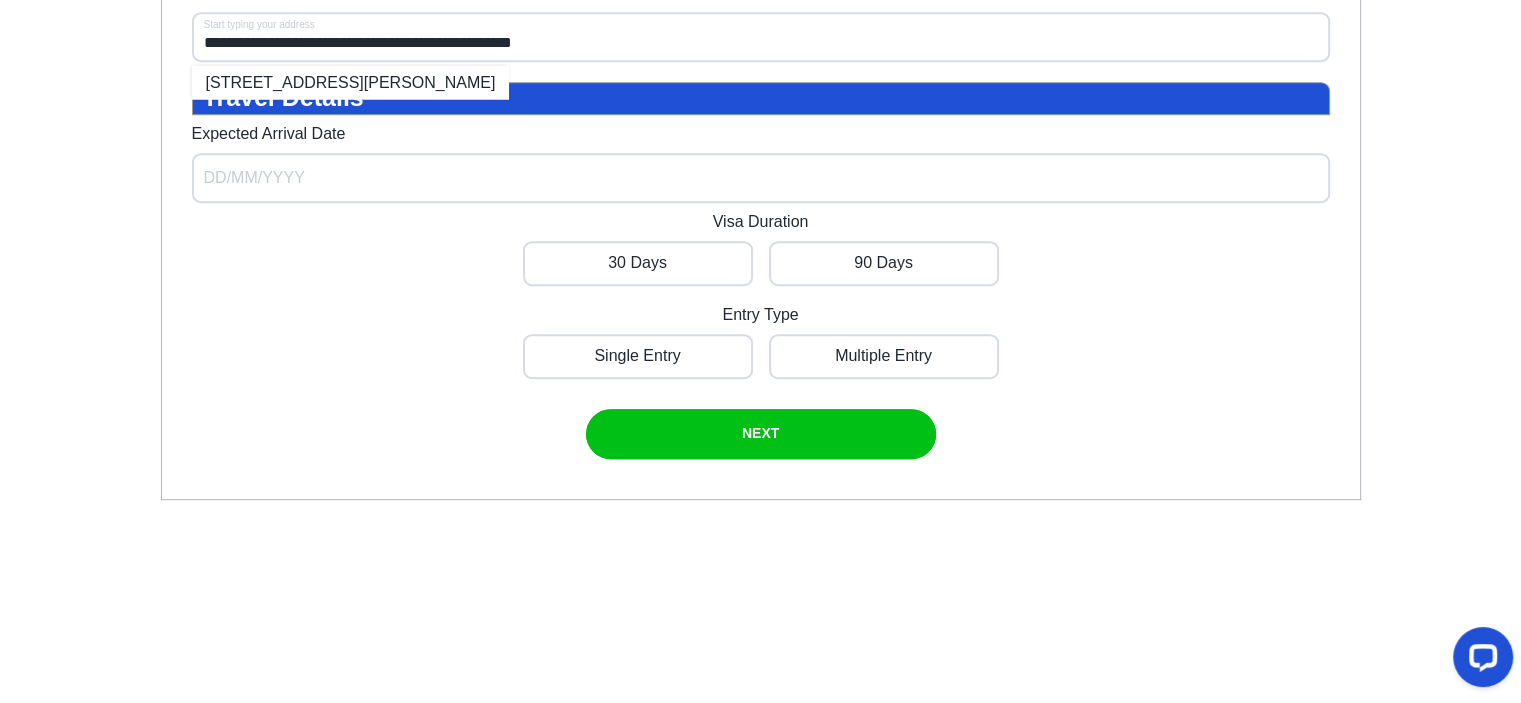 click on "**********" at bounding box center [761, -56] 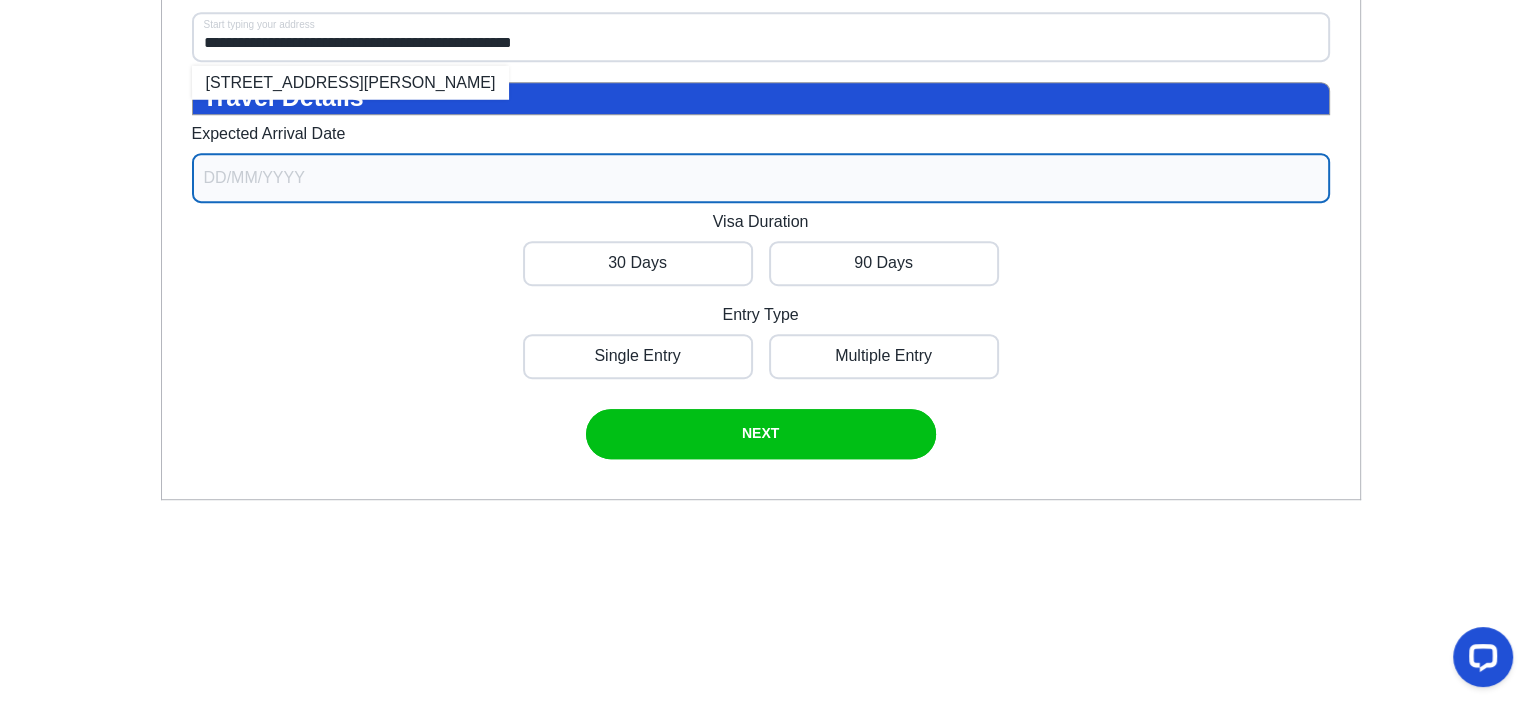 click on "Expected Arrival Date" at bounding box center [761, 178] 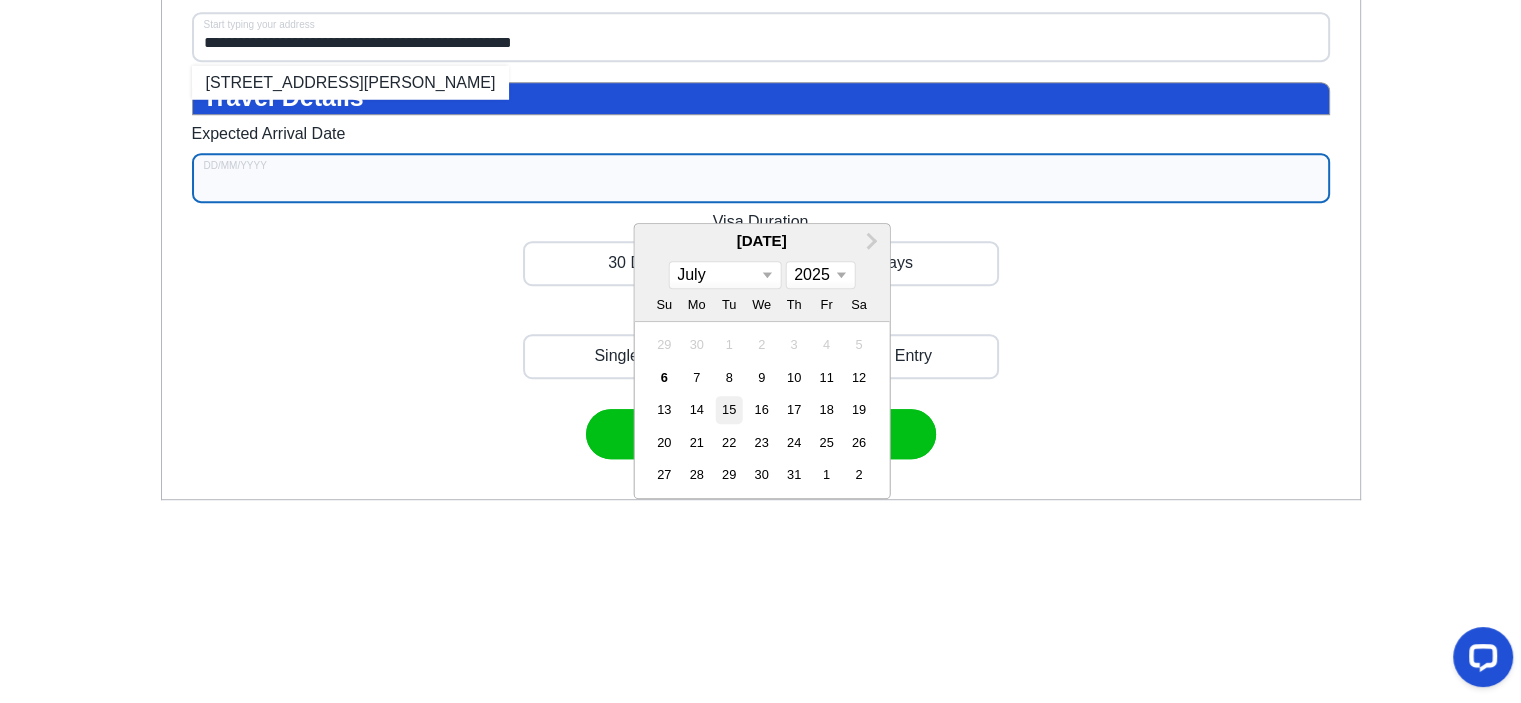 click on "15" at bounding box center [729, 409] 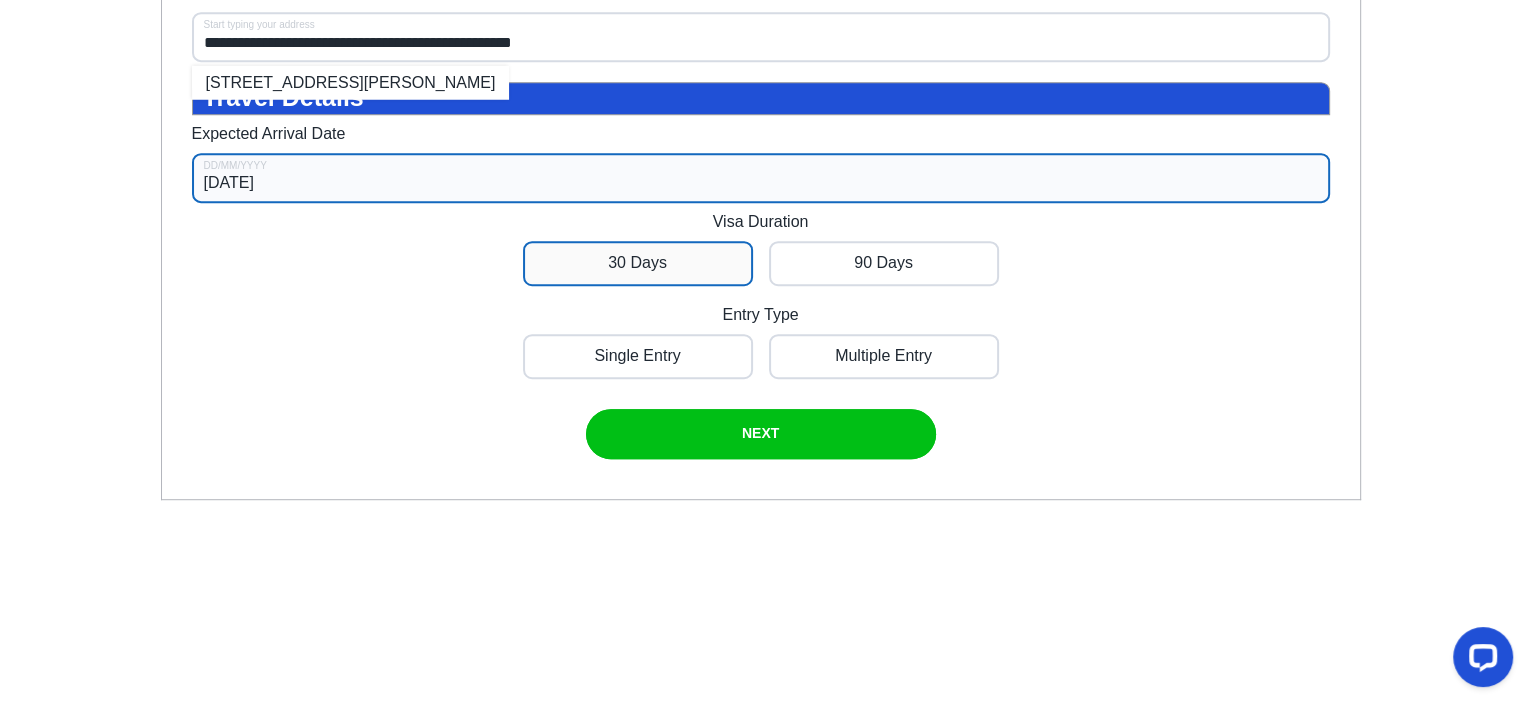 click at bounding box center [638, 263] 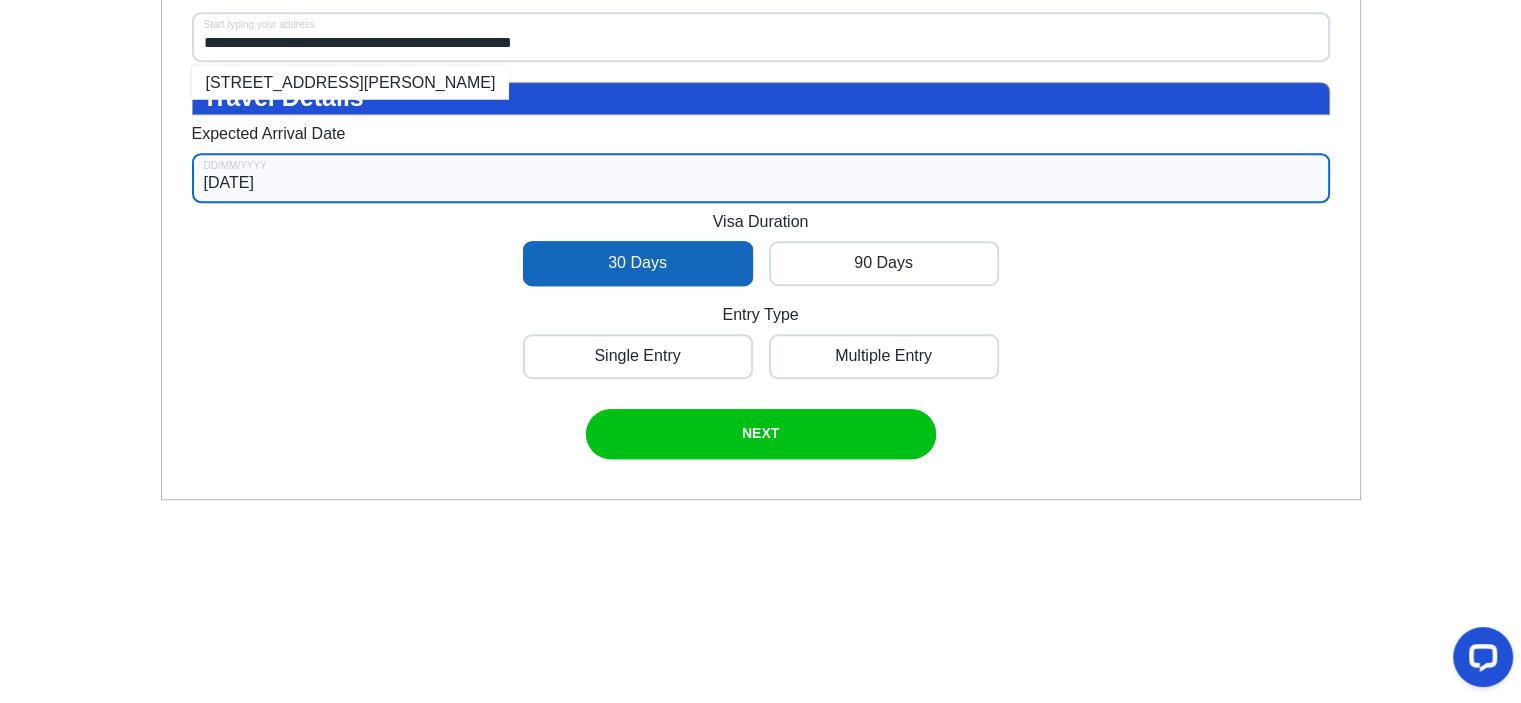 click on "**********" at bounding box center (761, -57) 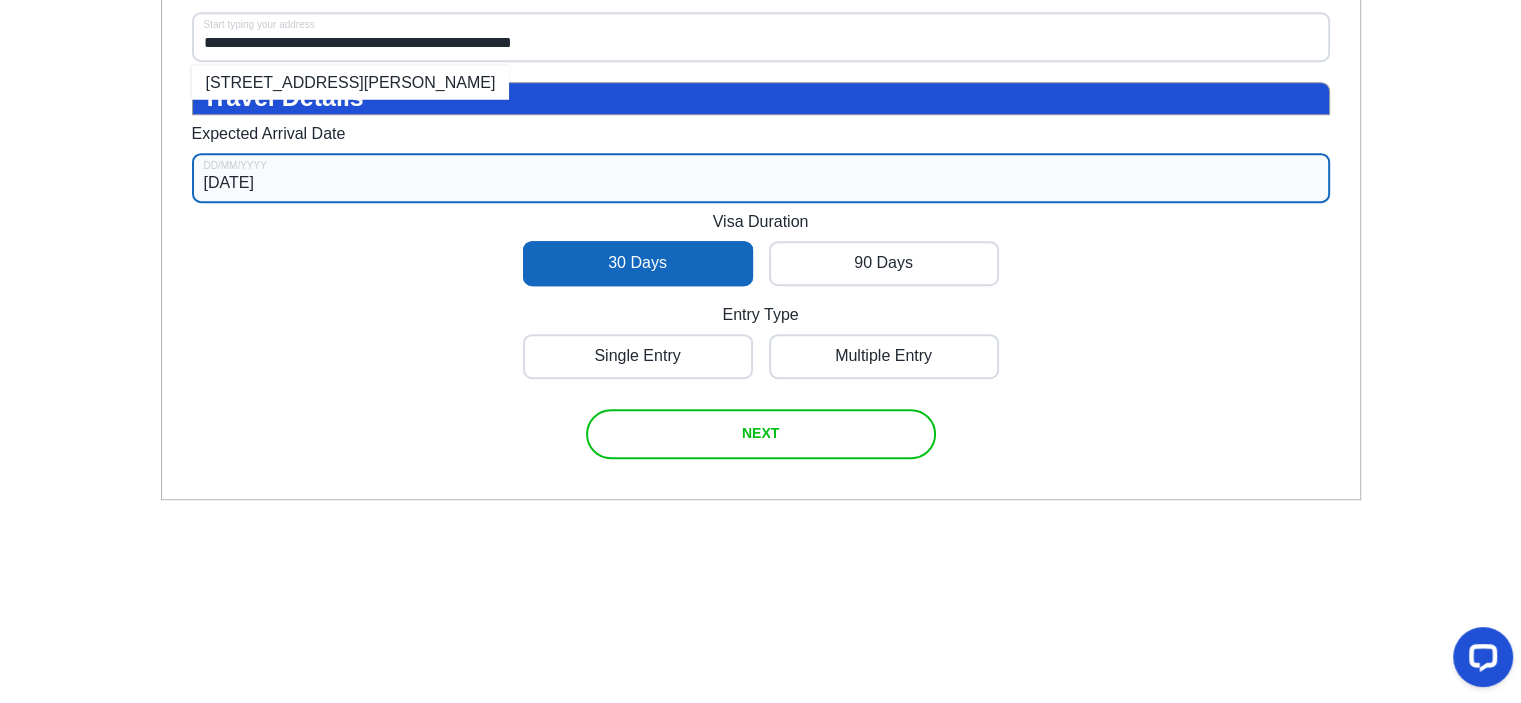 click at bounding box center [761, 434] 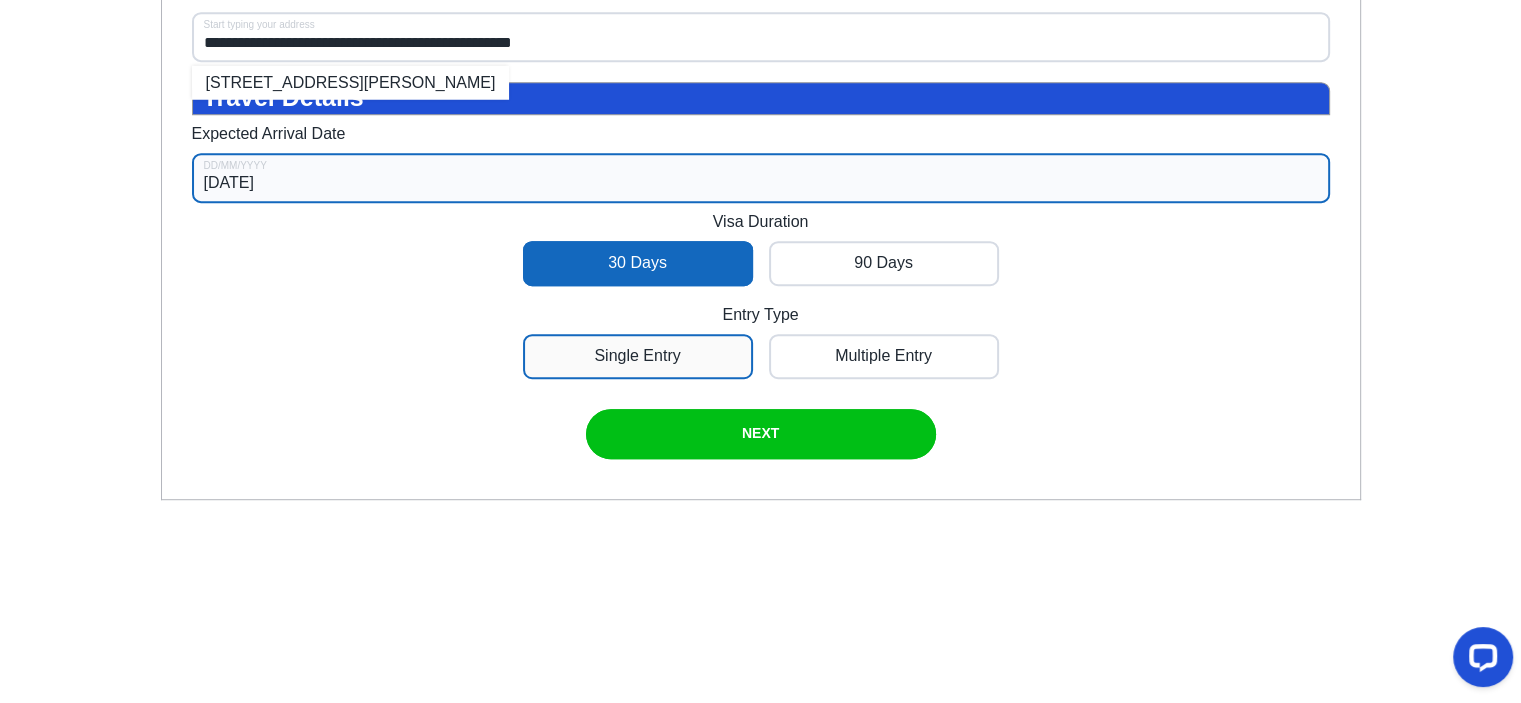 click at bounding box center (638, 356) 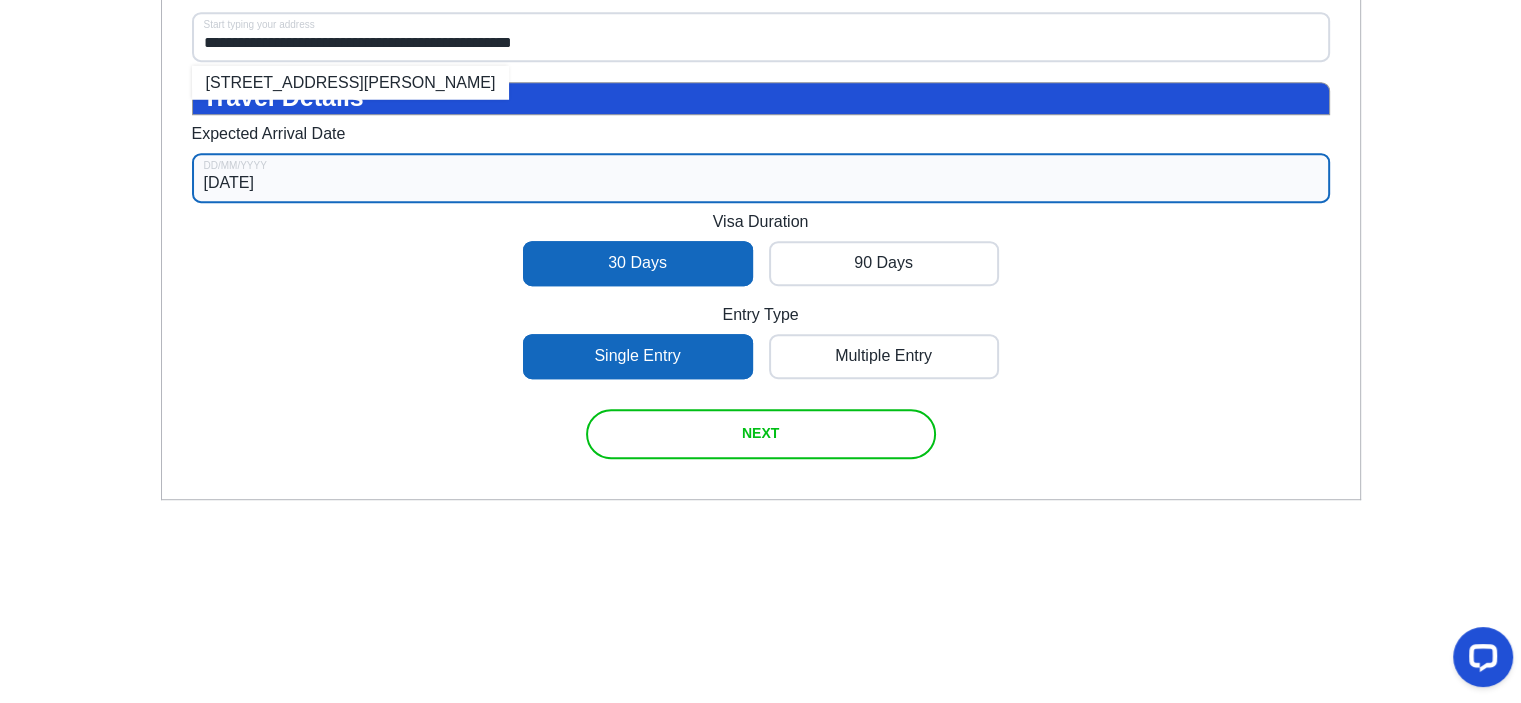 click at bounding box center [761, 434] 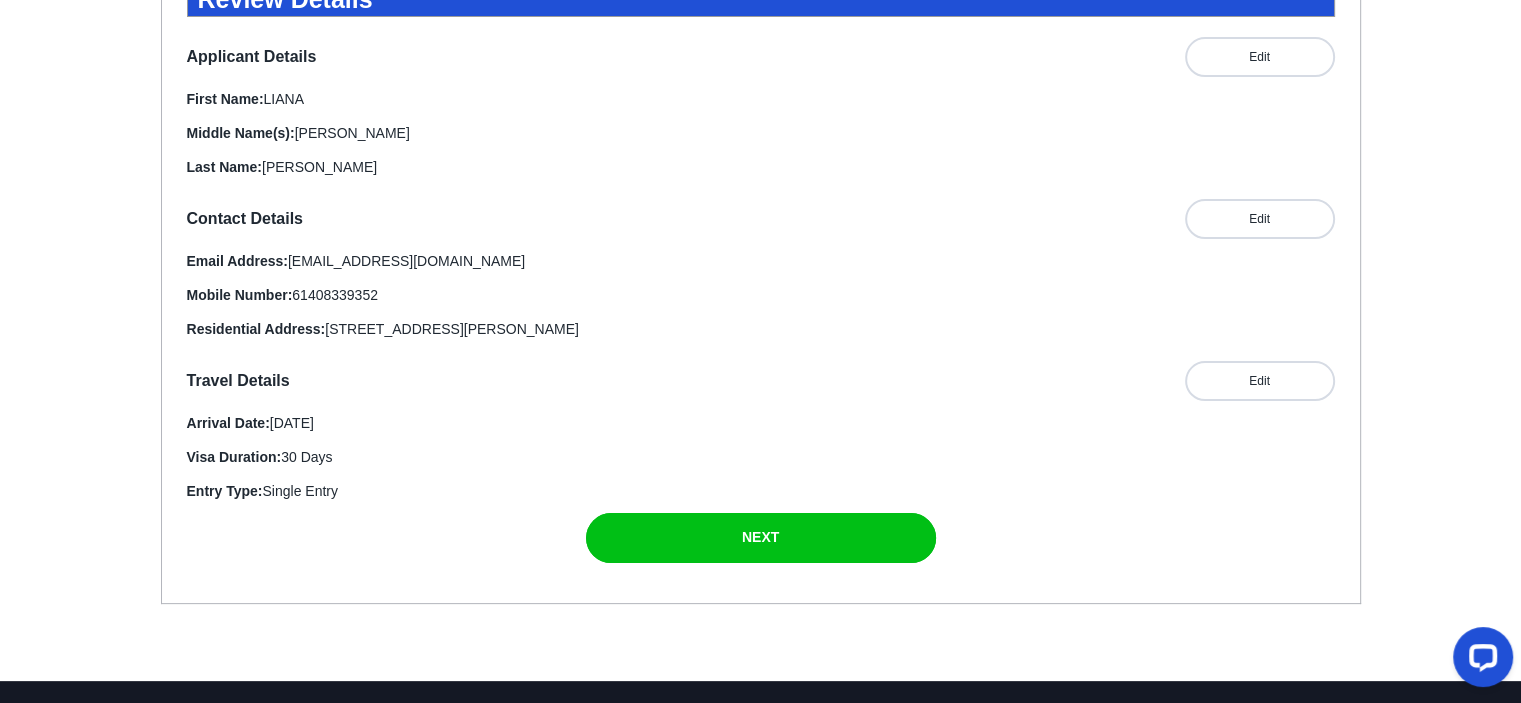 scroll, scrollTop: 380, scrollLeft: 0, axis: vertical 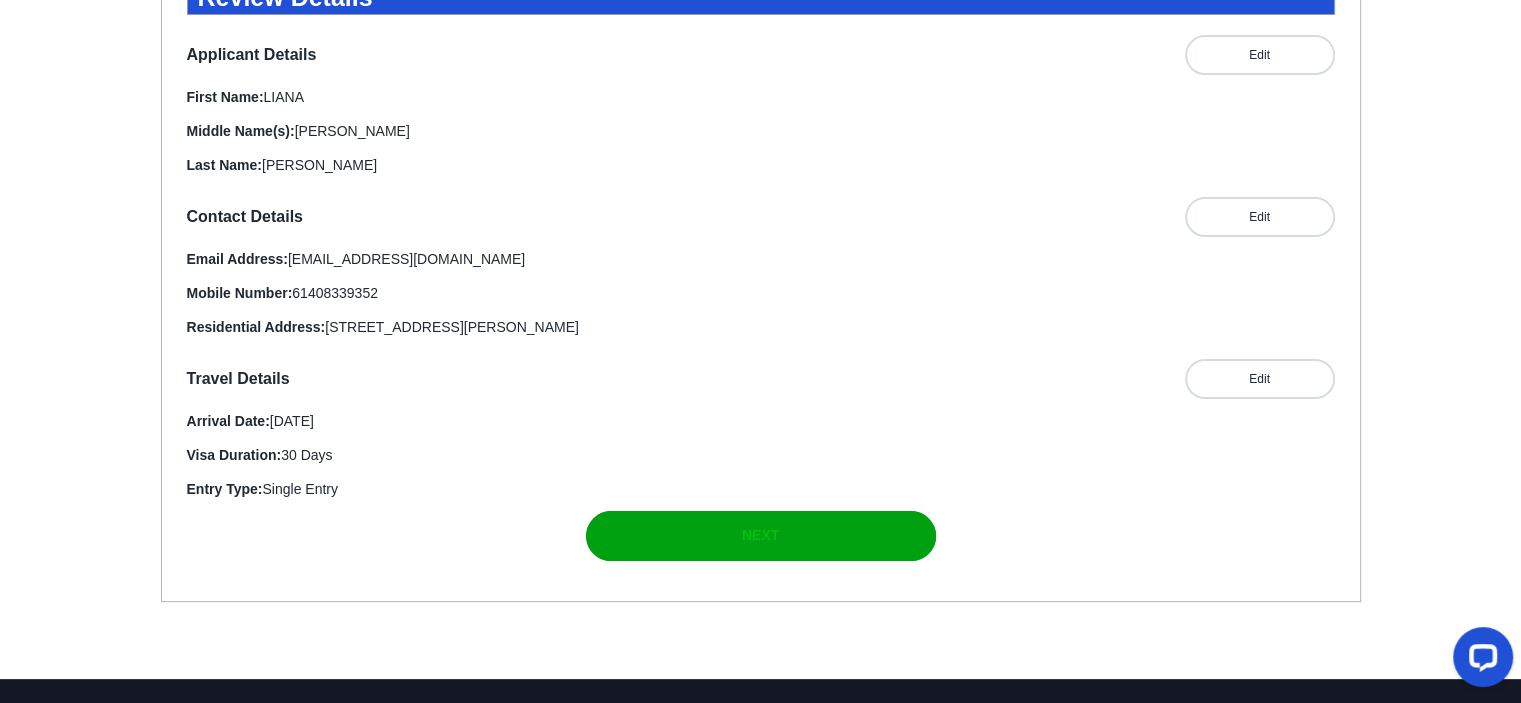 click at bounding box center (761, 536) 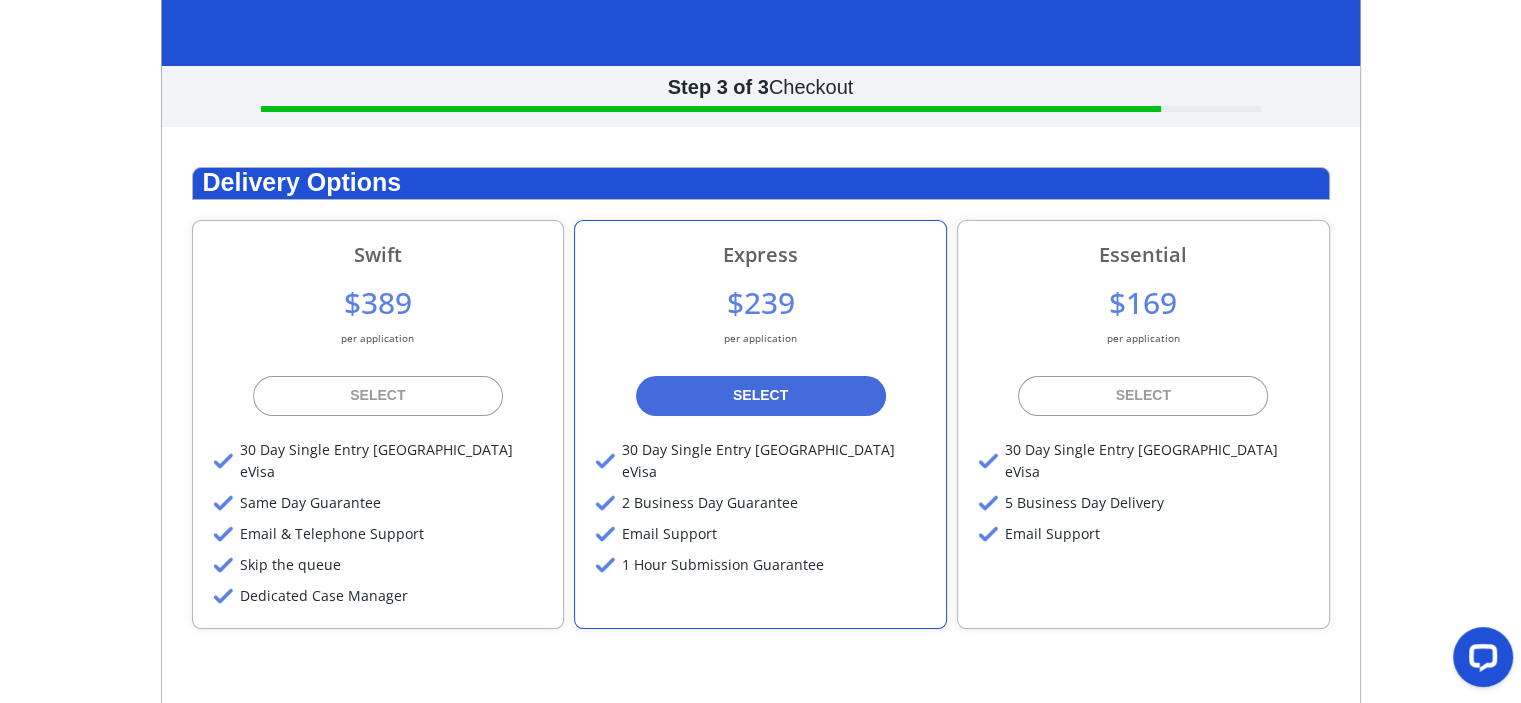scroll, scrollTop: 220, scrollLeft: 0, axis: vertical 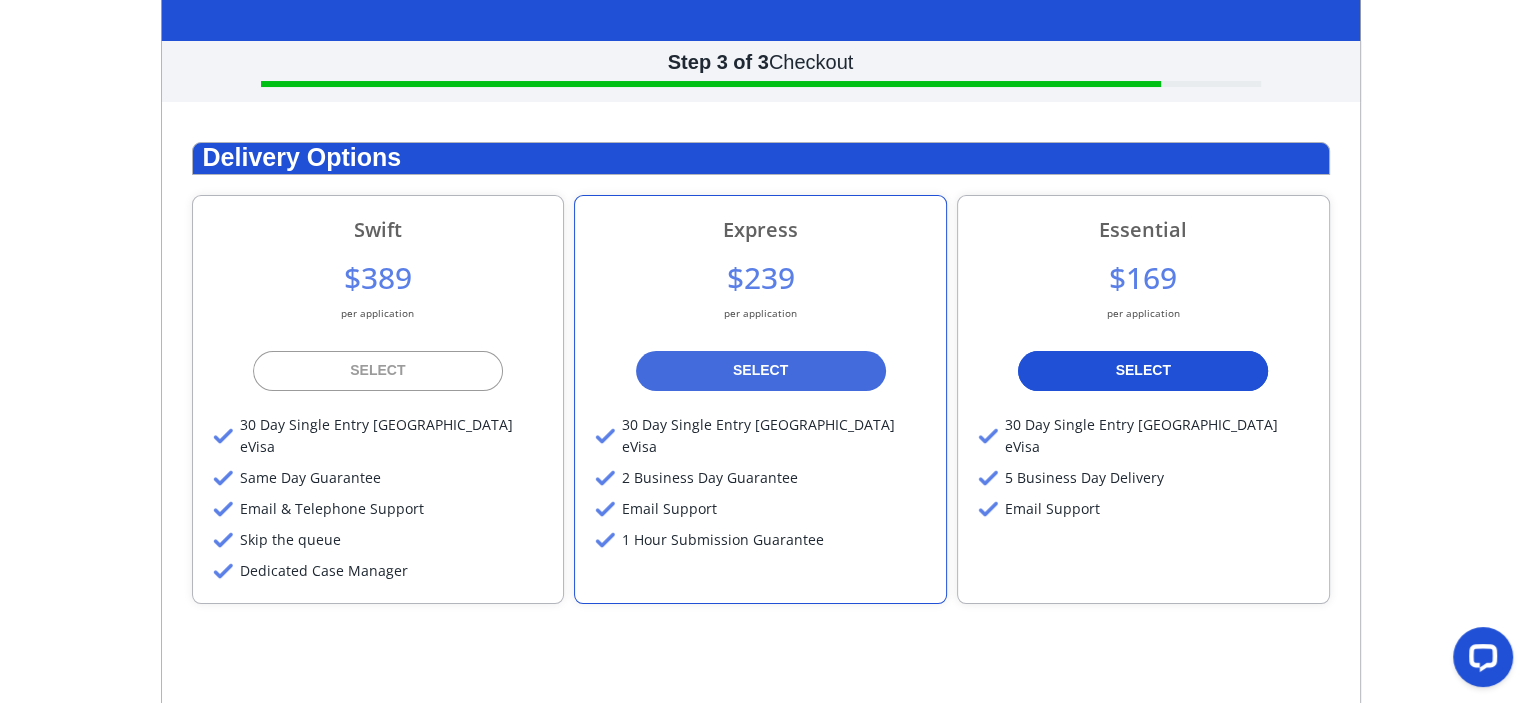 click at bounding box center (1143, 371) 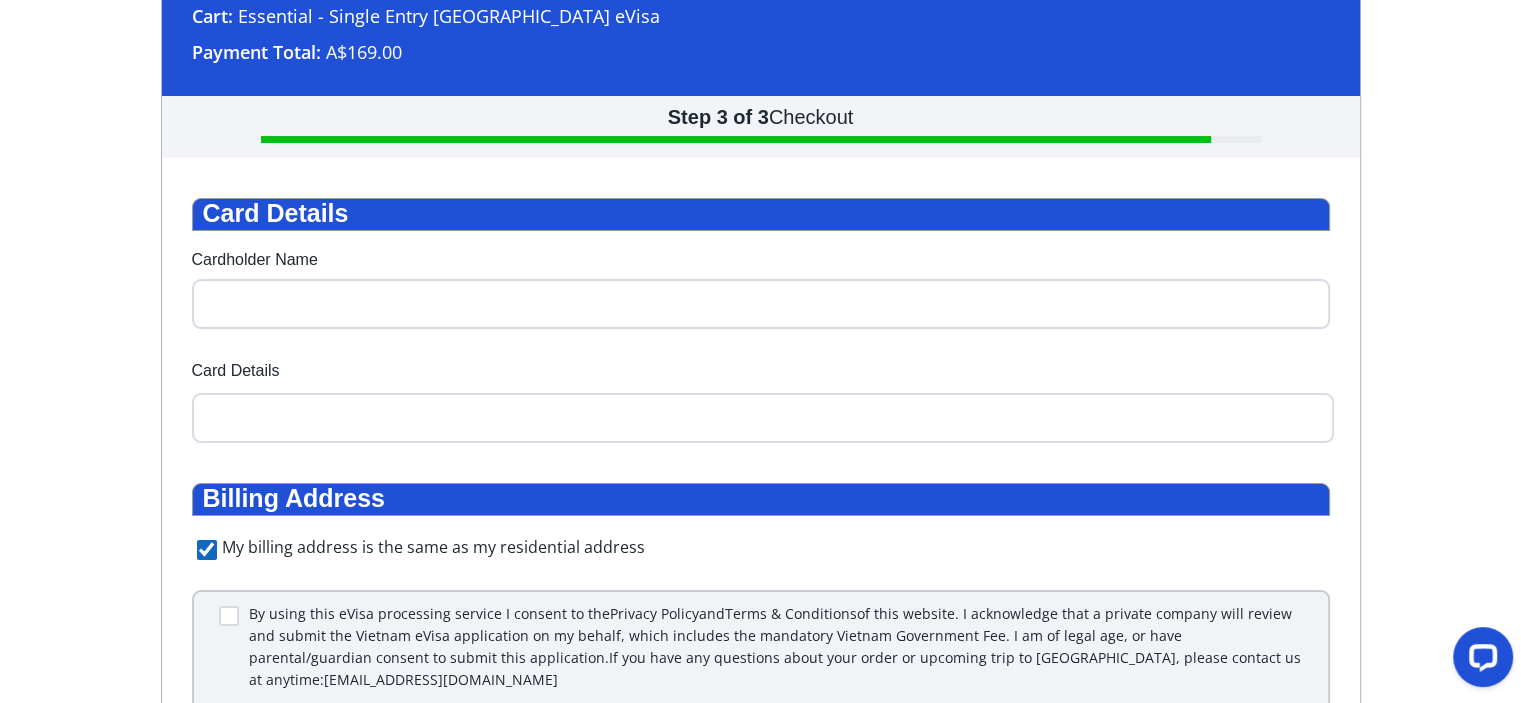 scroll, scrollTop: 60, scrollLeft: 0, axis: vertical 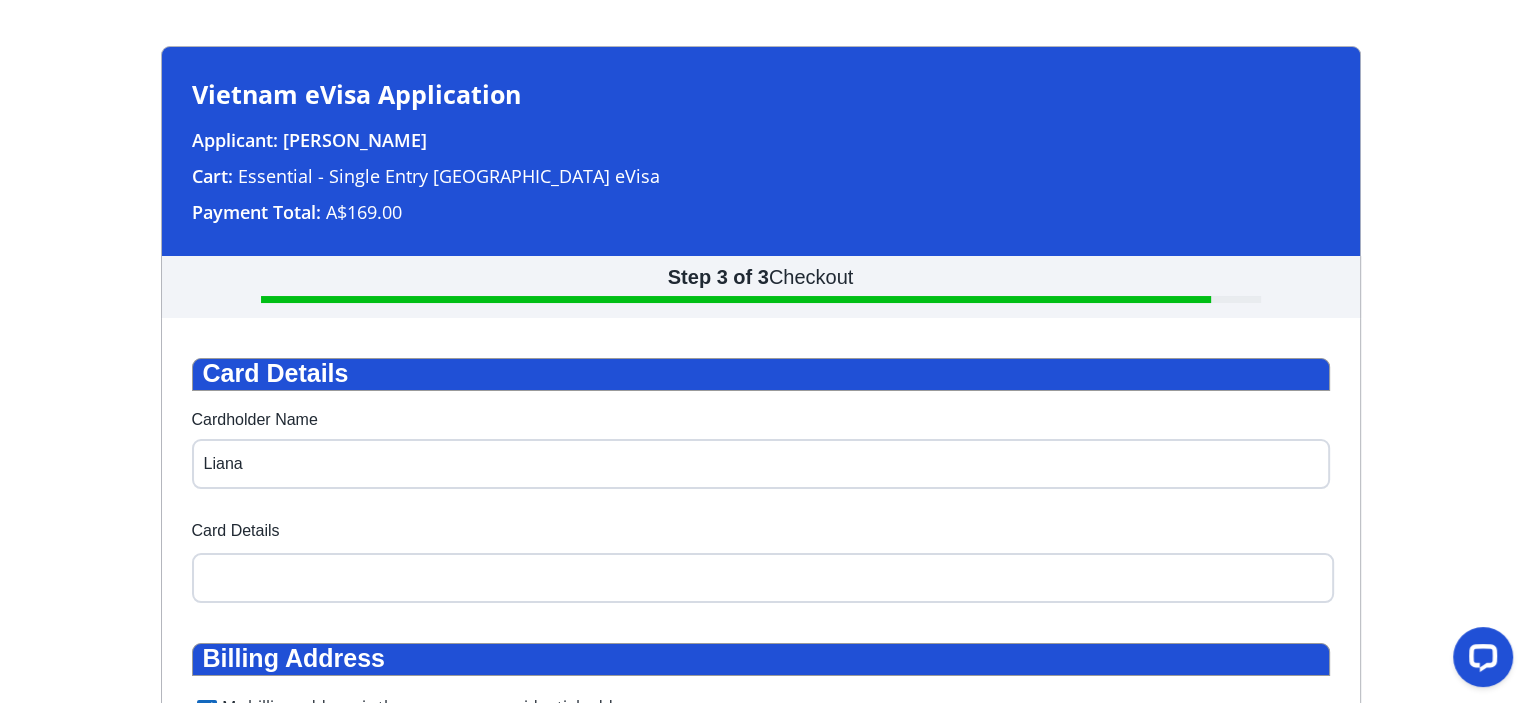 type on "[PERSON_NAME]" 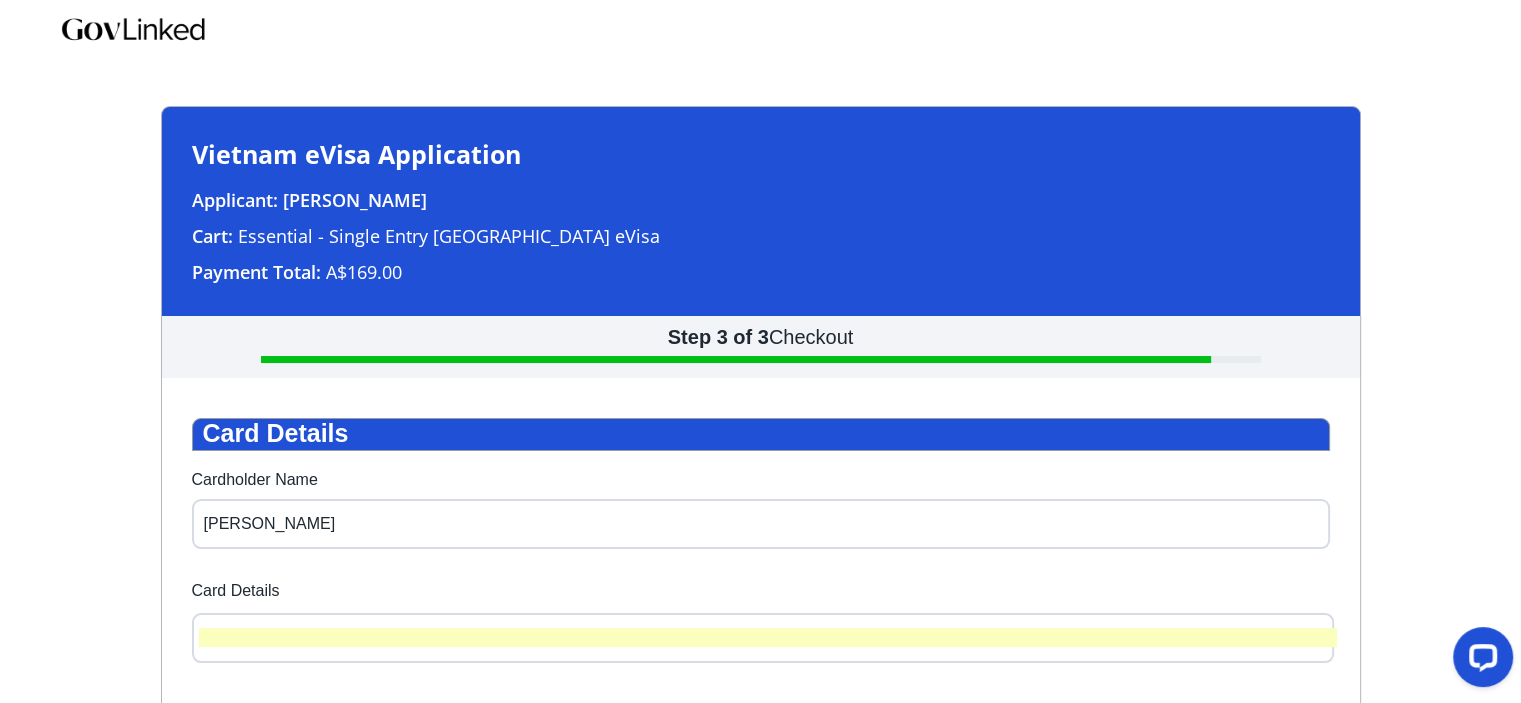 scroll, scrollTop: 533, scrollLeft: 0, axis: vertical 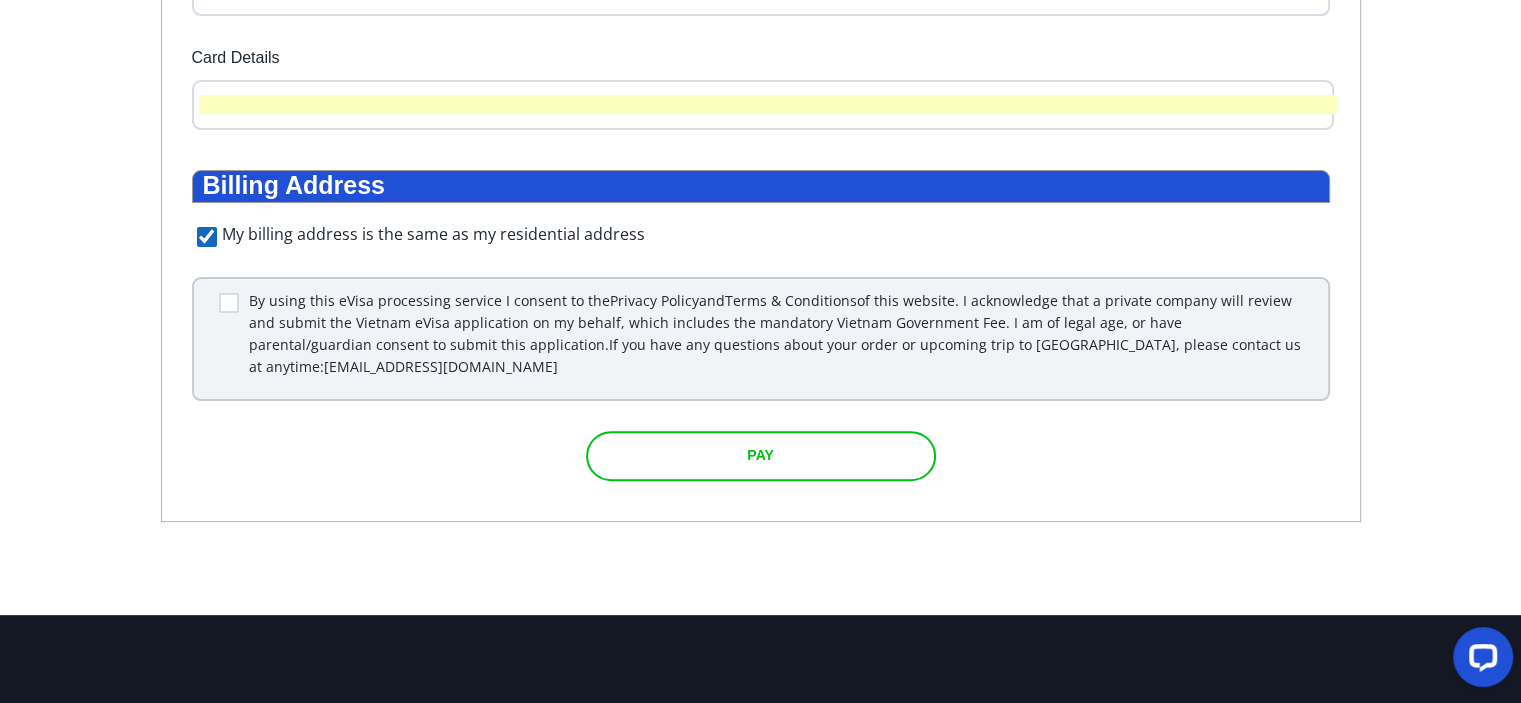 click at bounding box center [761, 456] 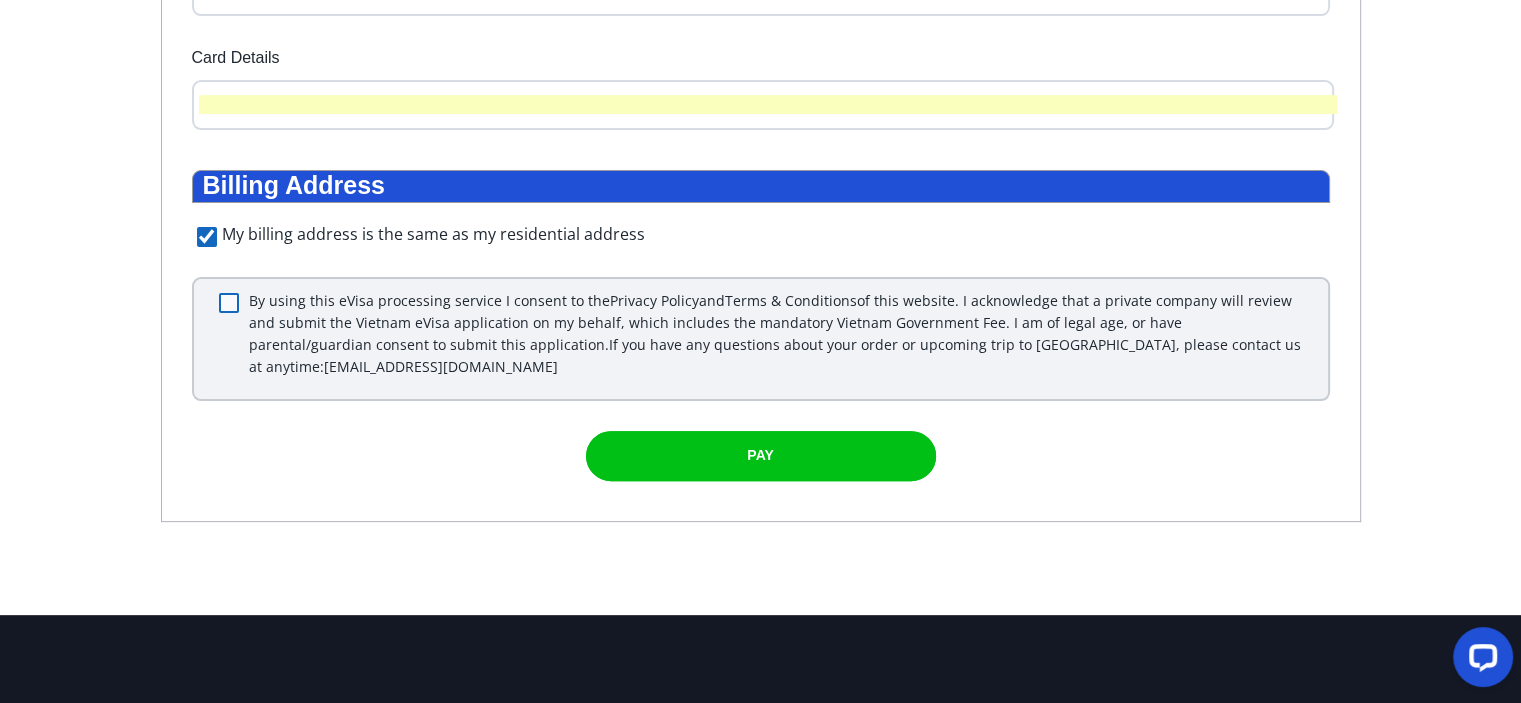 click at bounding box center (229, 303) 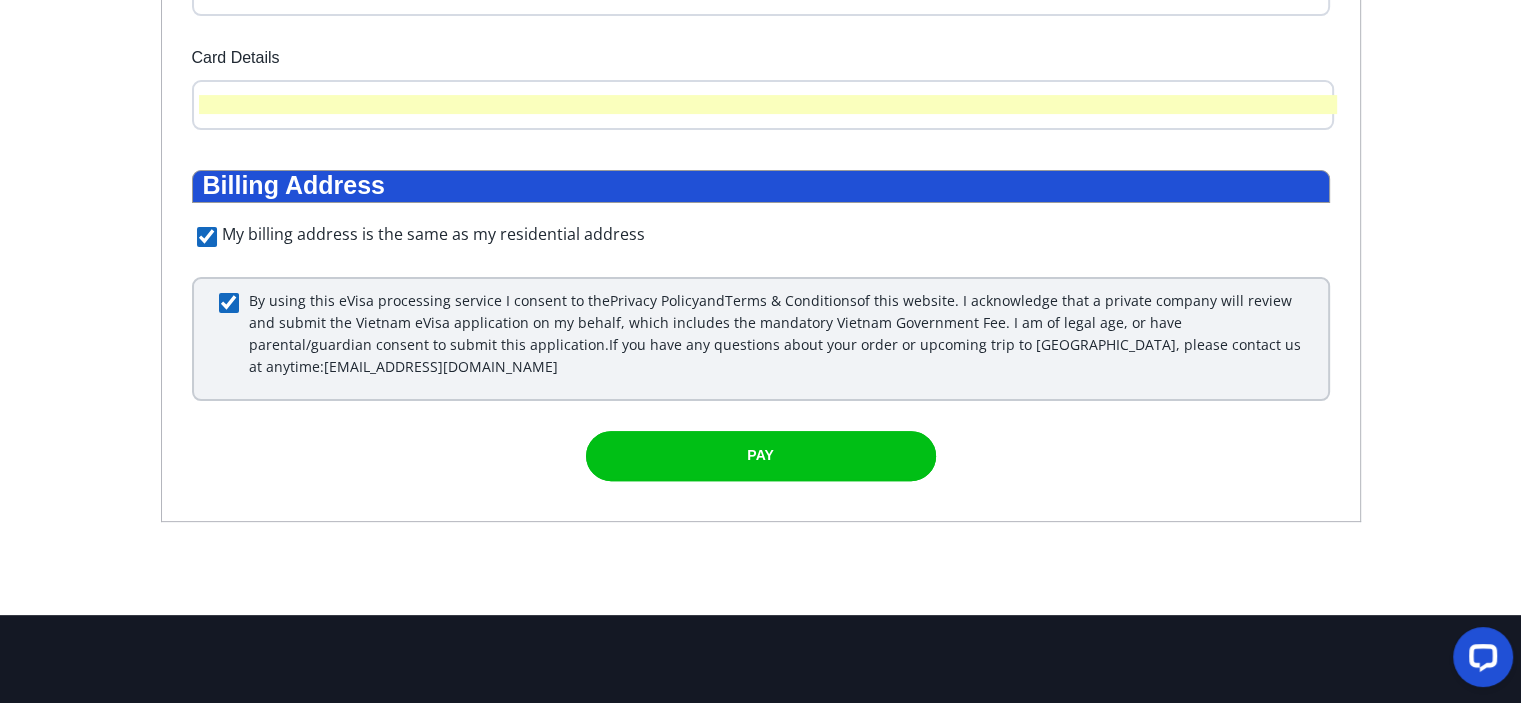 checkbox on "true" 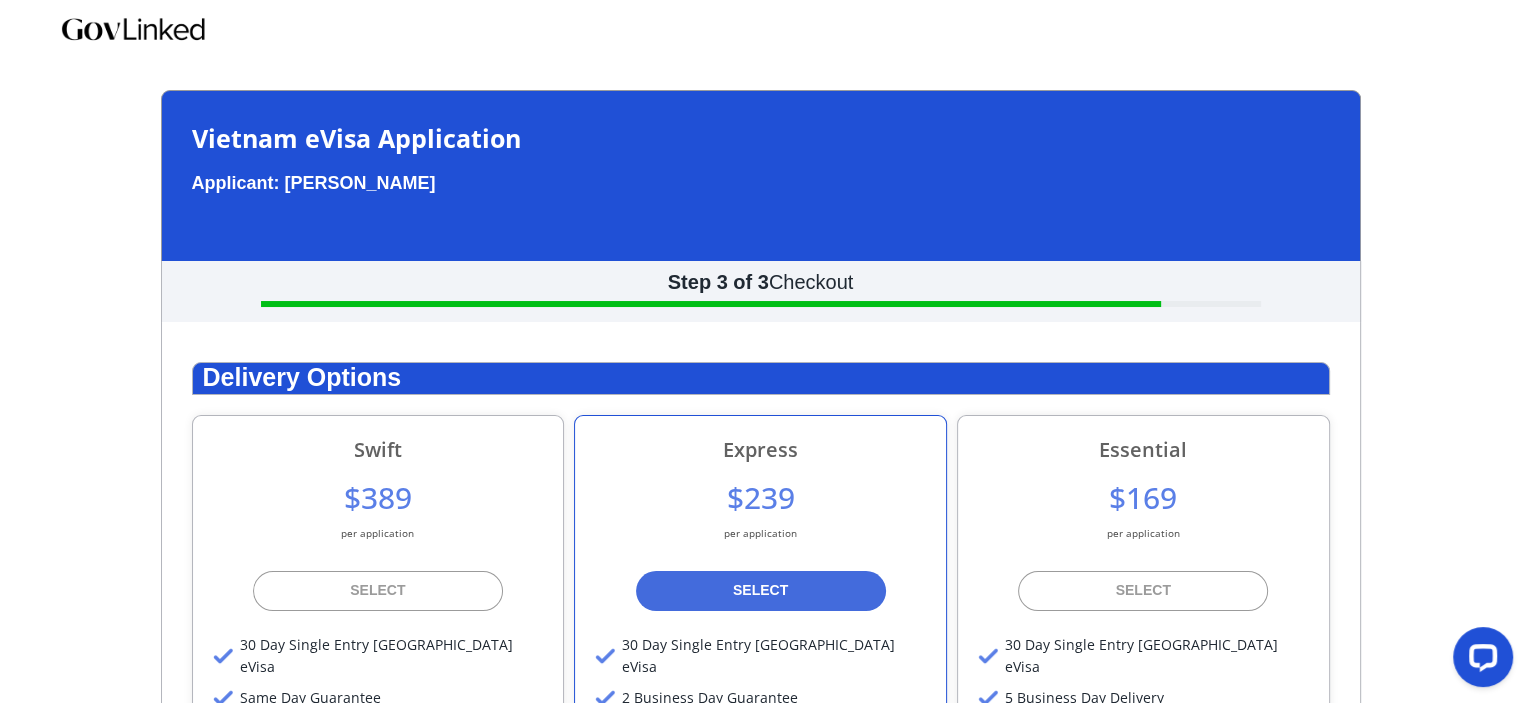 scroll, scrollTop: 60, scrollLeft: 0, axis: vertical 